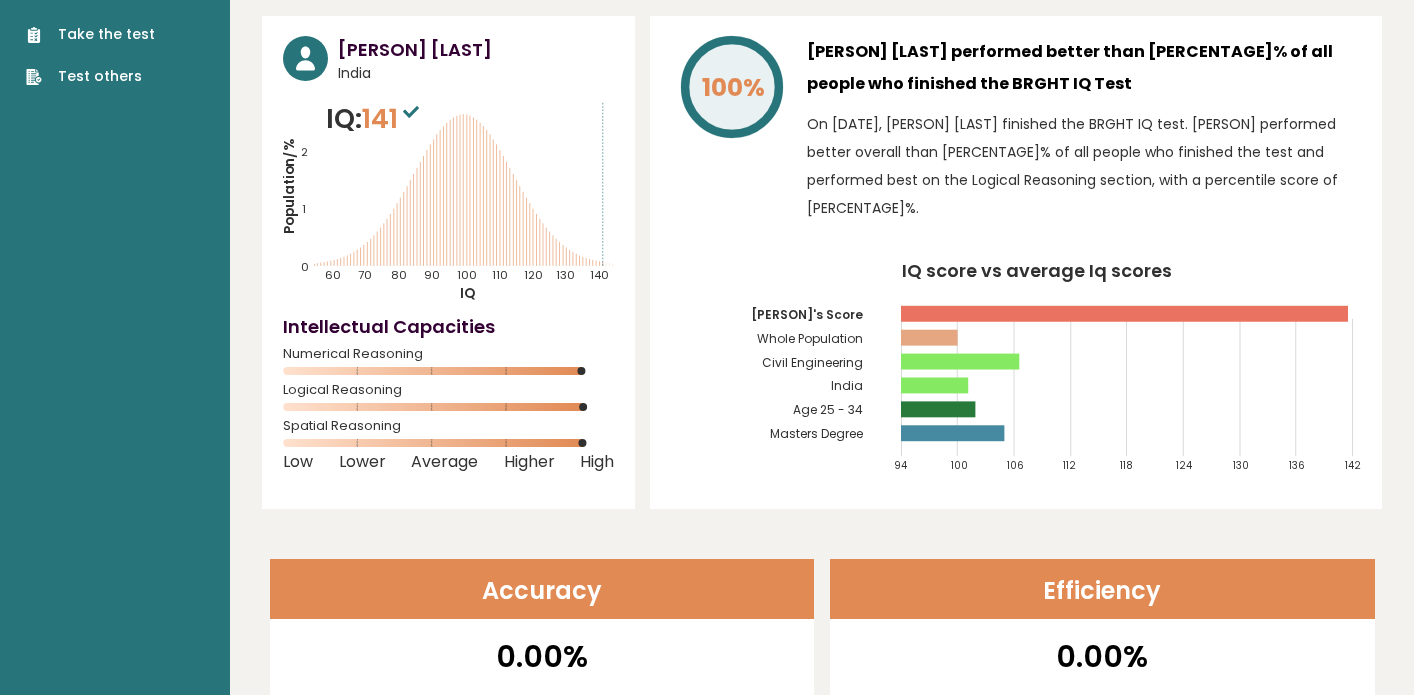 scroll, scrollTop: 0, scrollLeft: 0, axis: both 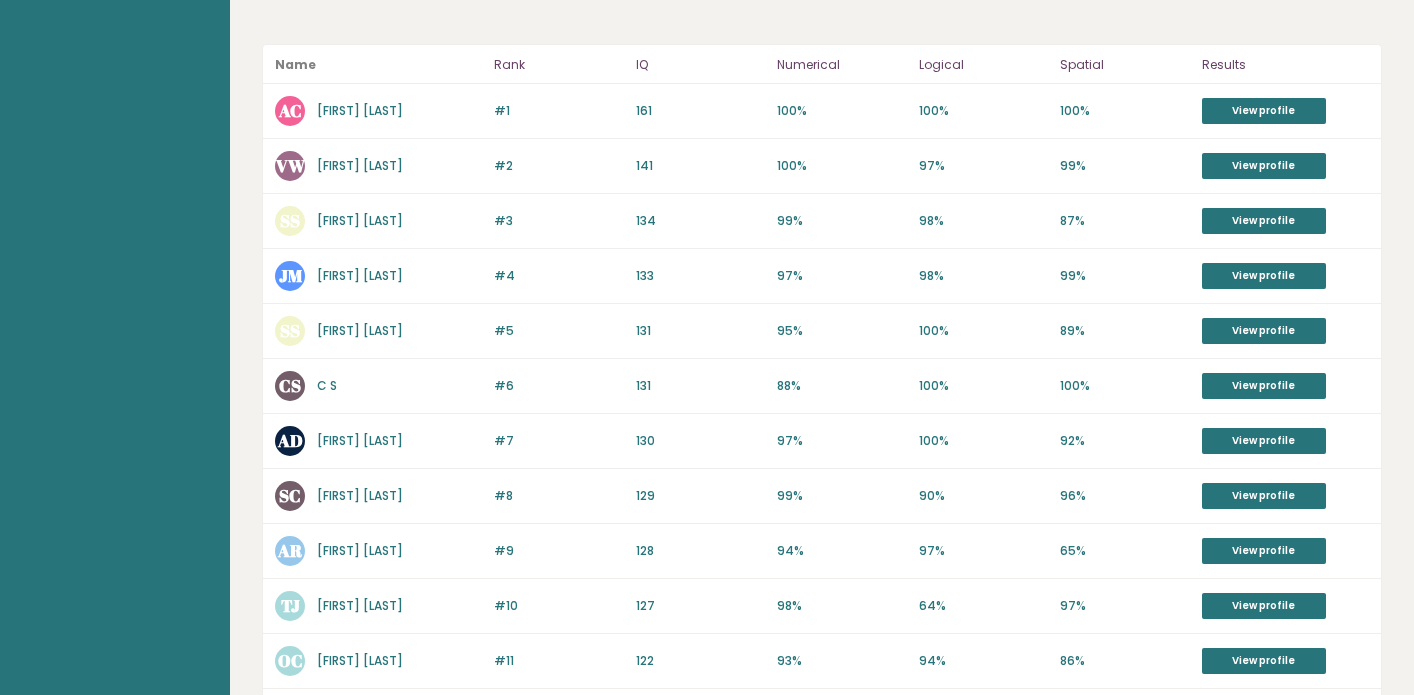 click on "C S" at bounding box center (327, 385) 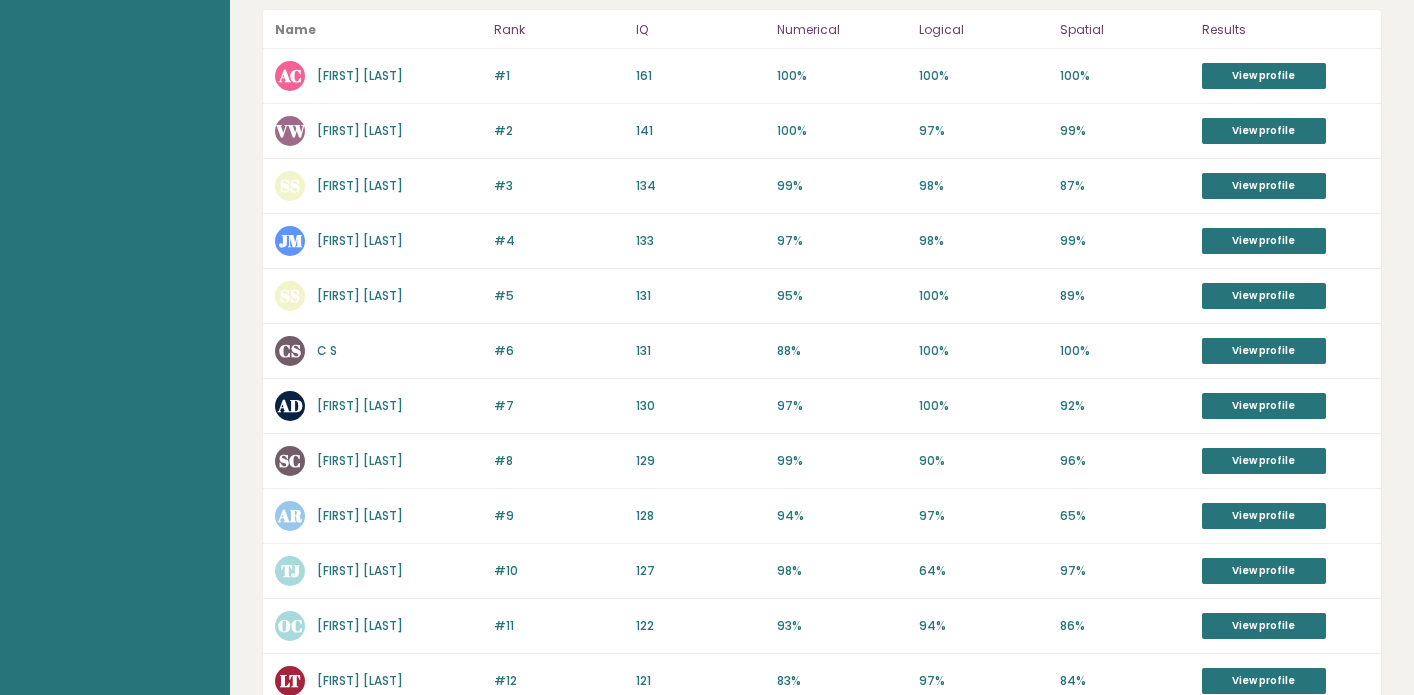 click on "[FIRST] [LAST]" at bounding box center (360, 460) 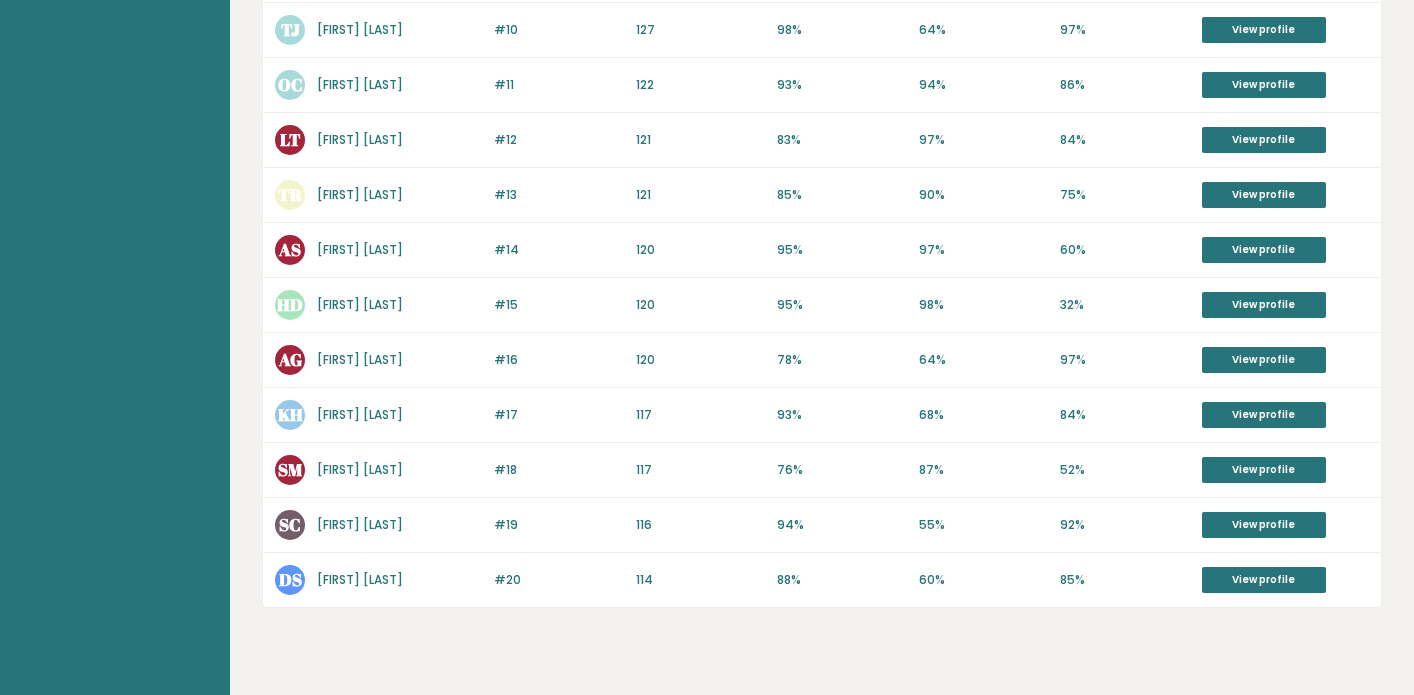 scroll, scrollTop: 752, scrollLeft: 0, axis: vertical 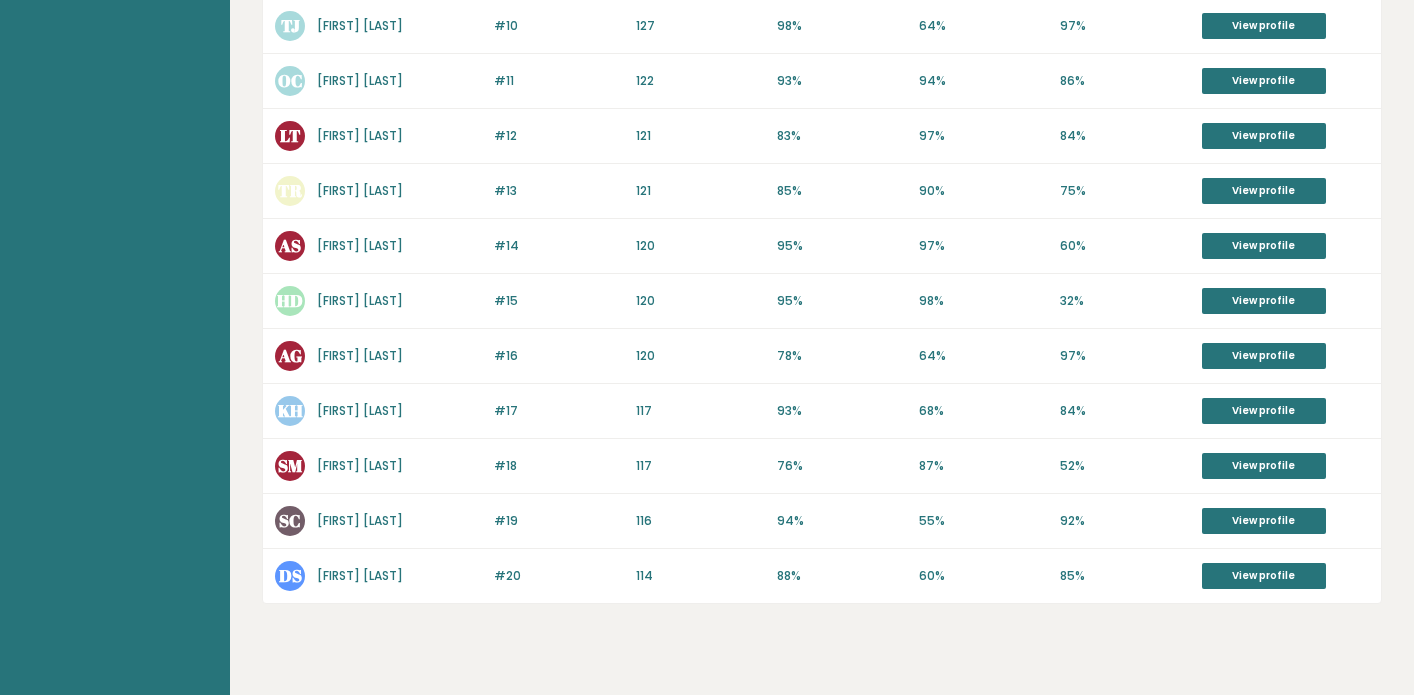 click on "[FIRST] [LAST]" at bounding box center [360, 520] 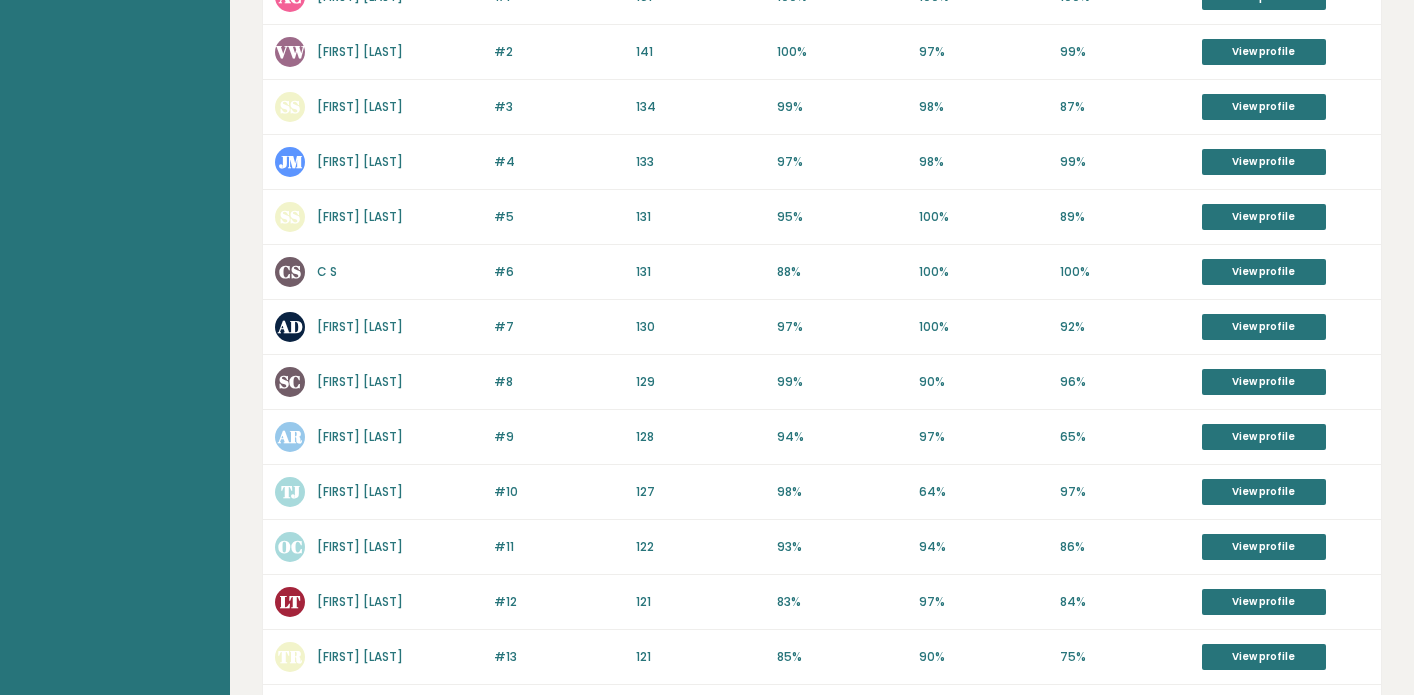 scroll, scrollTop: 281, scrollLeft: 0, axis: vertical 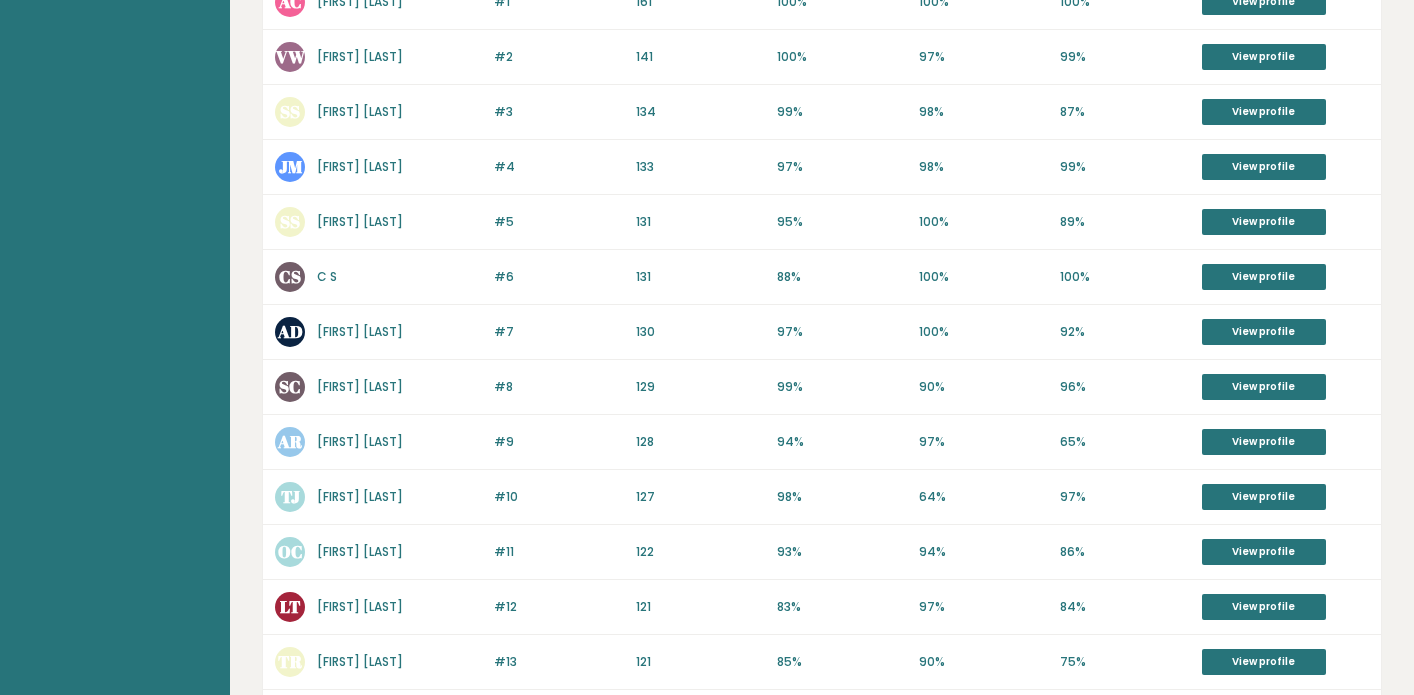click on "Aviral Dhingra" at bounding box center (360, 331) 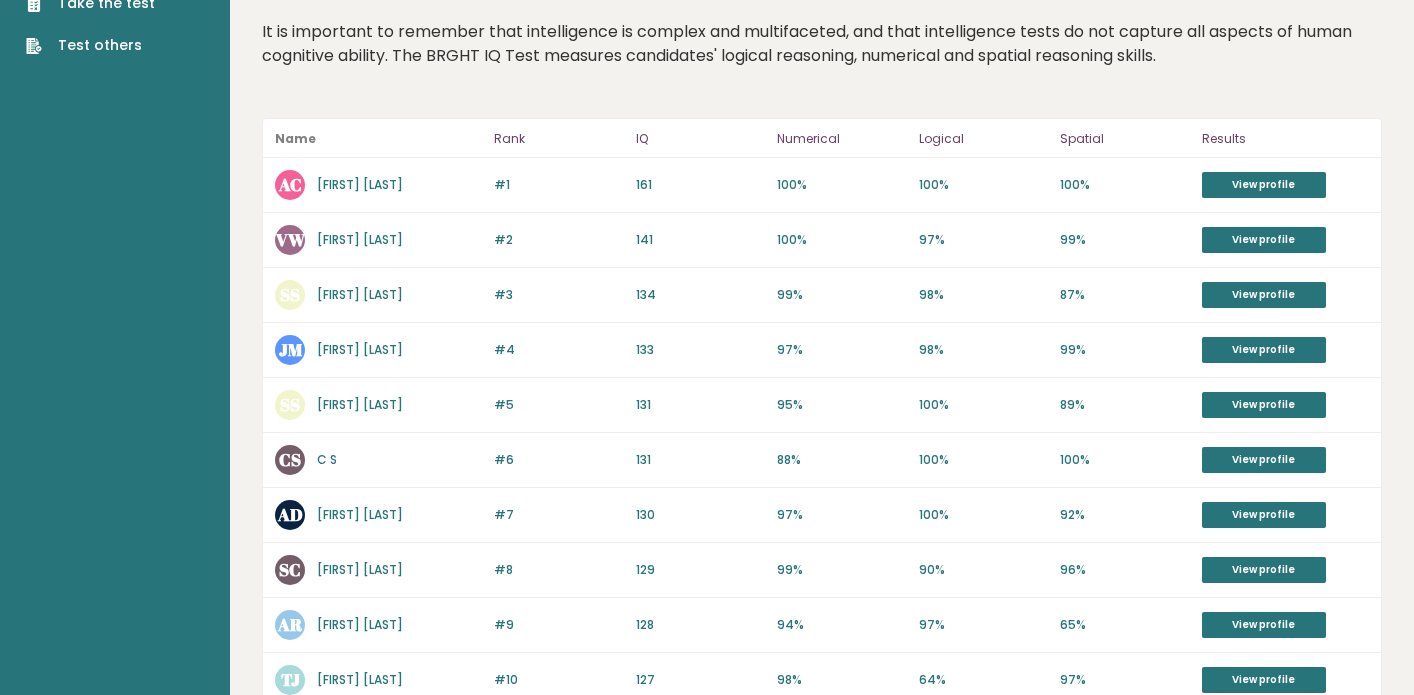 scroll, scrollTop: 76, scrollLeft: 0, axis: vertical 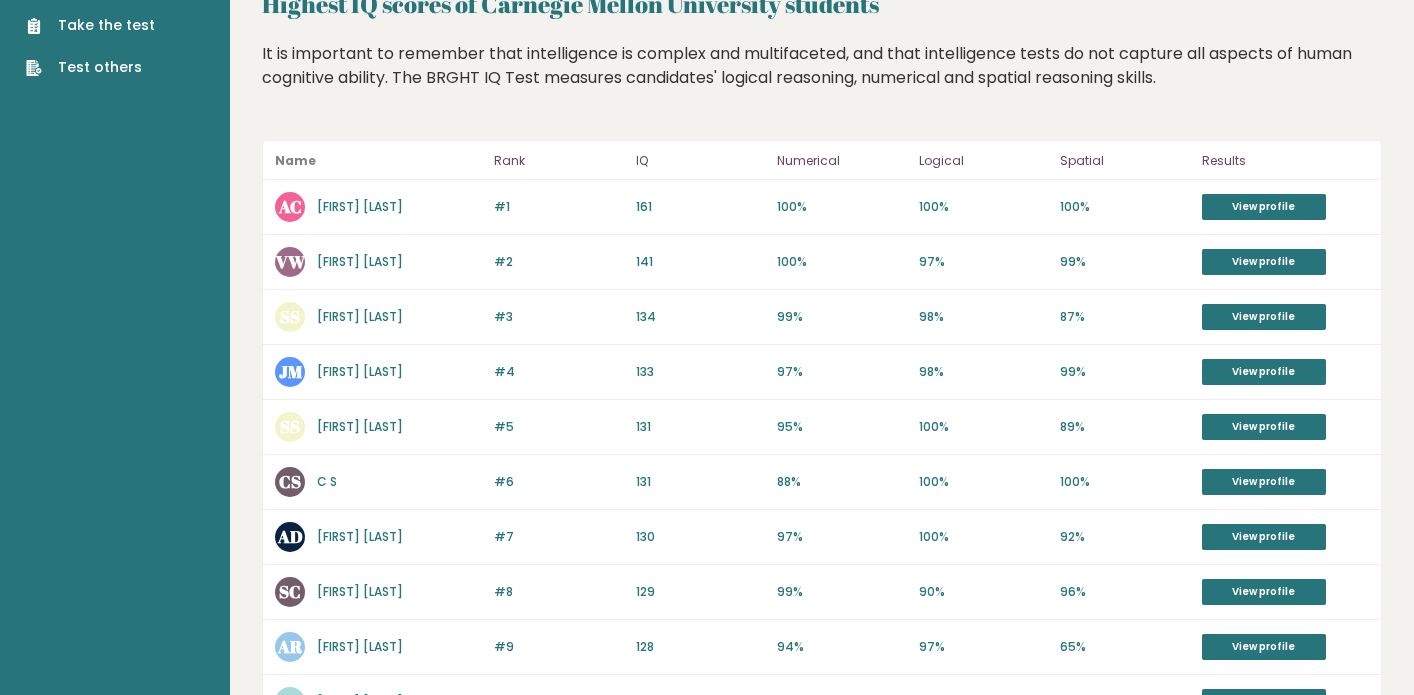 click on "Jack Ma" at bounding box center [360, 371] 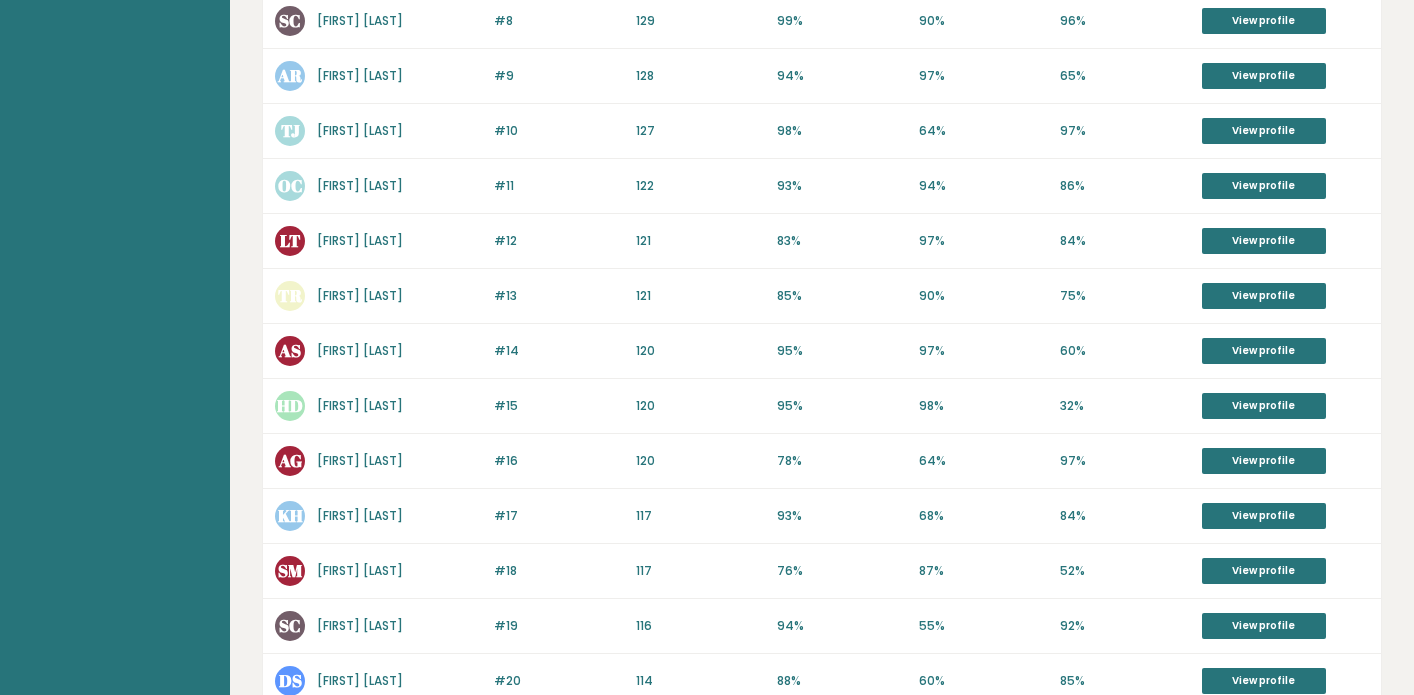 scroll, scrollTop: 789, scrollLeft: 0, axis: vertical 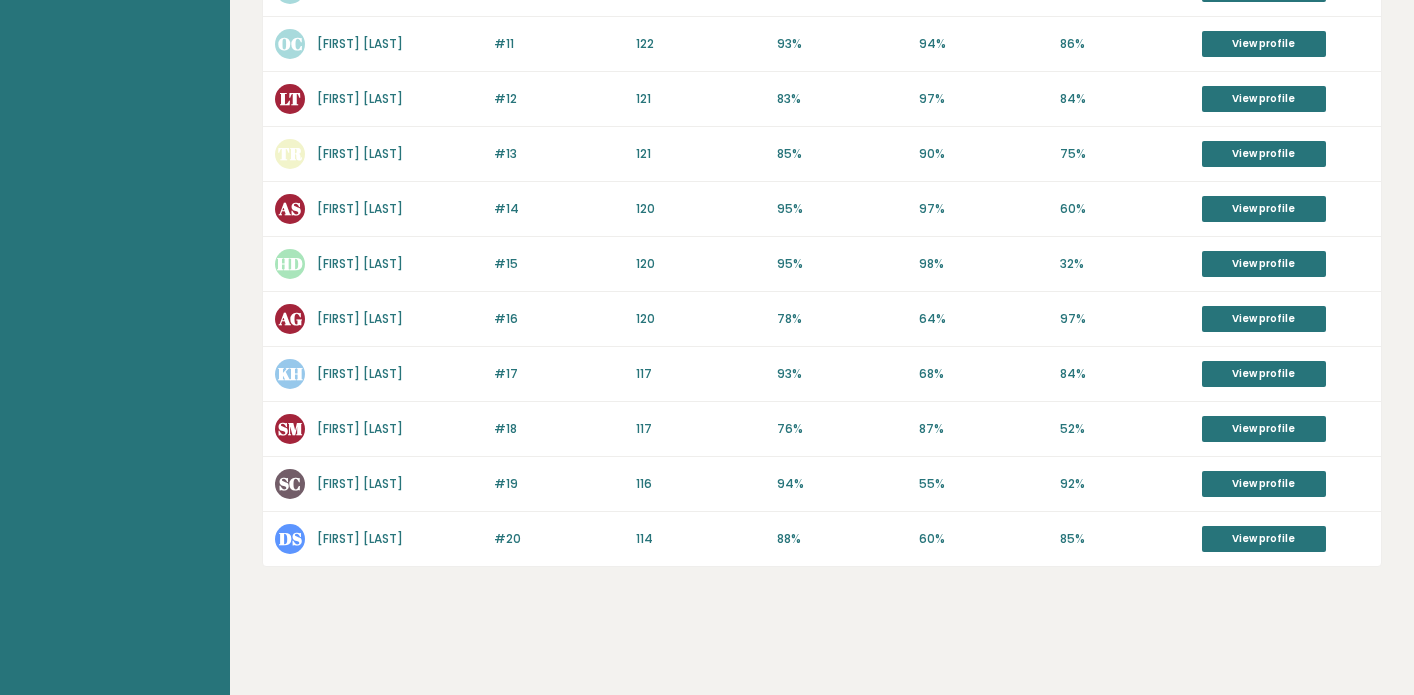 click on "Happy Dude" at bounding box center (360, 263) 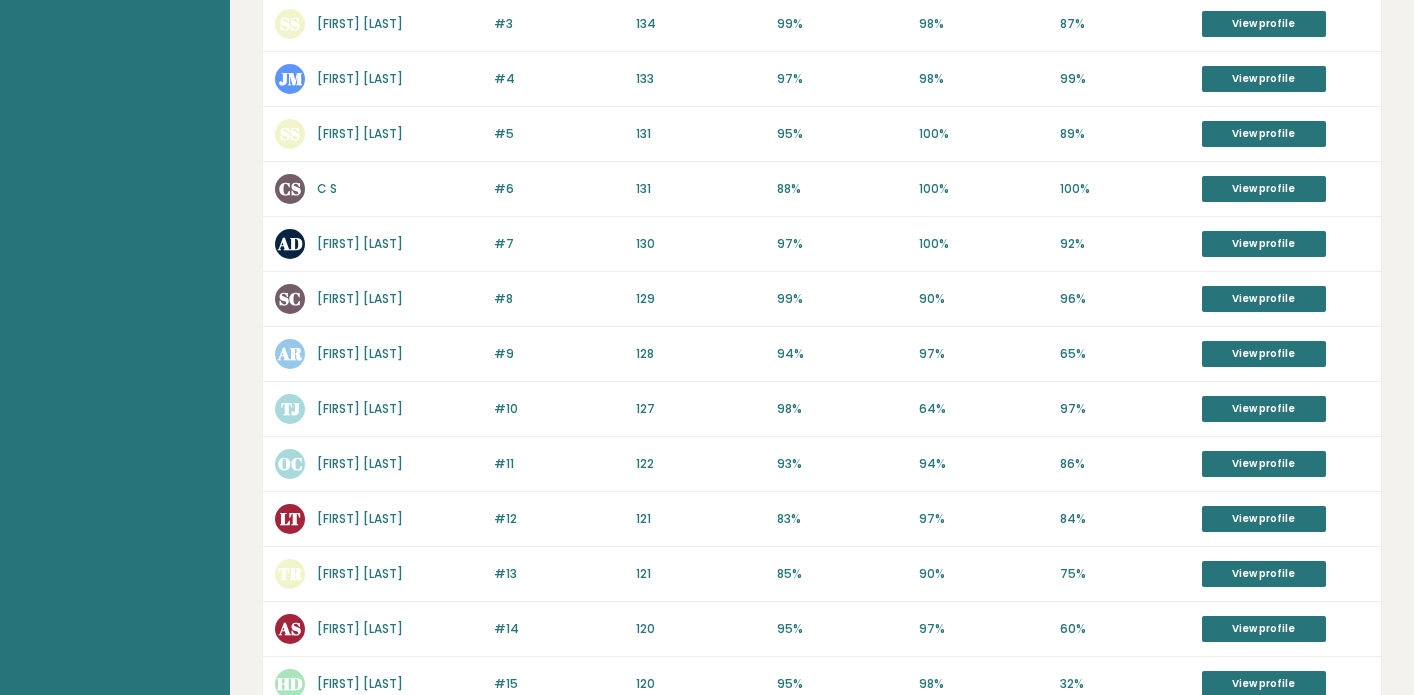 scroll, scrollTop: 337, scrollLeft: 0, axis: vertical 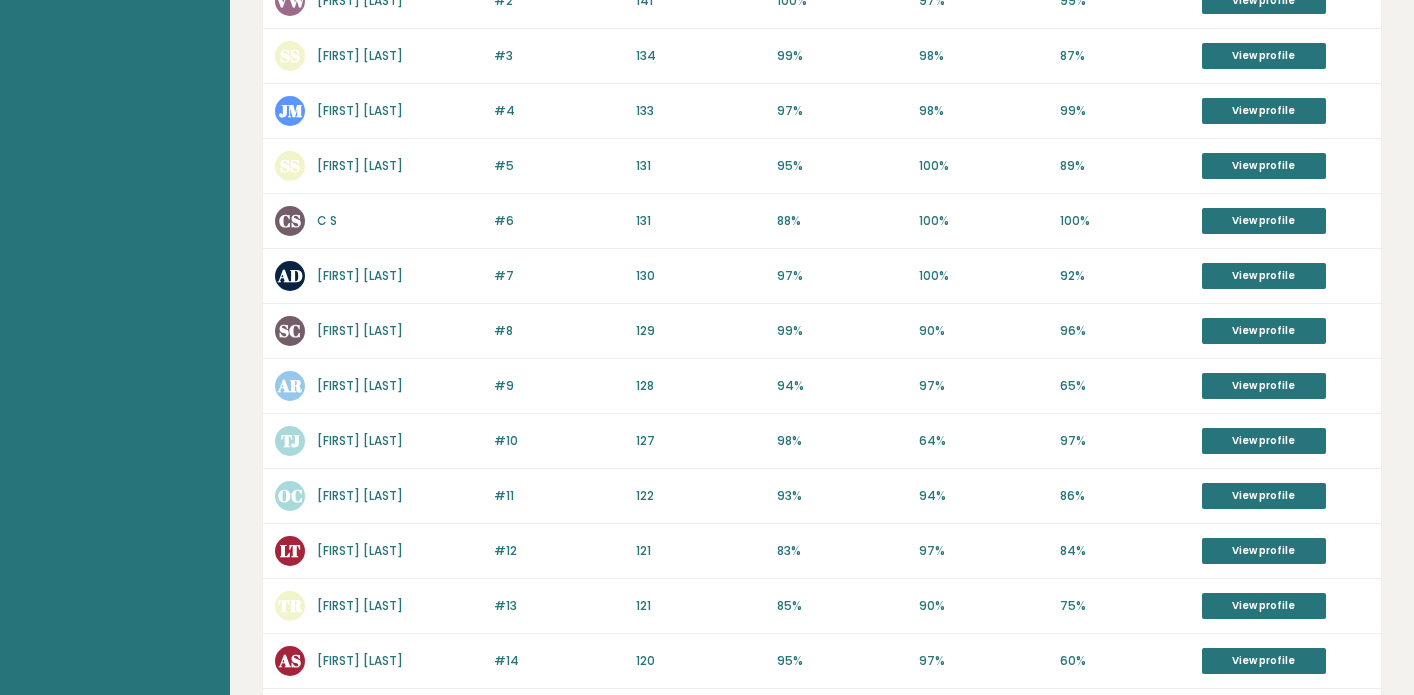 click on "Olivia Coulter" at bounding box center (360, 495) 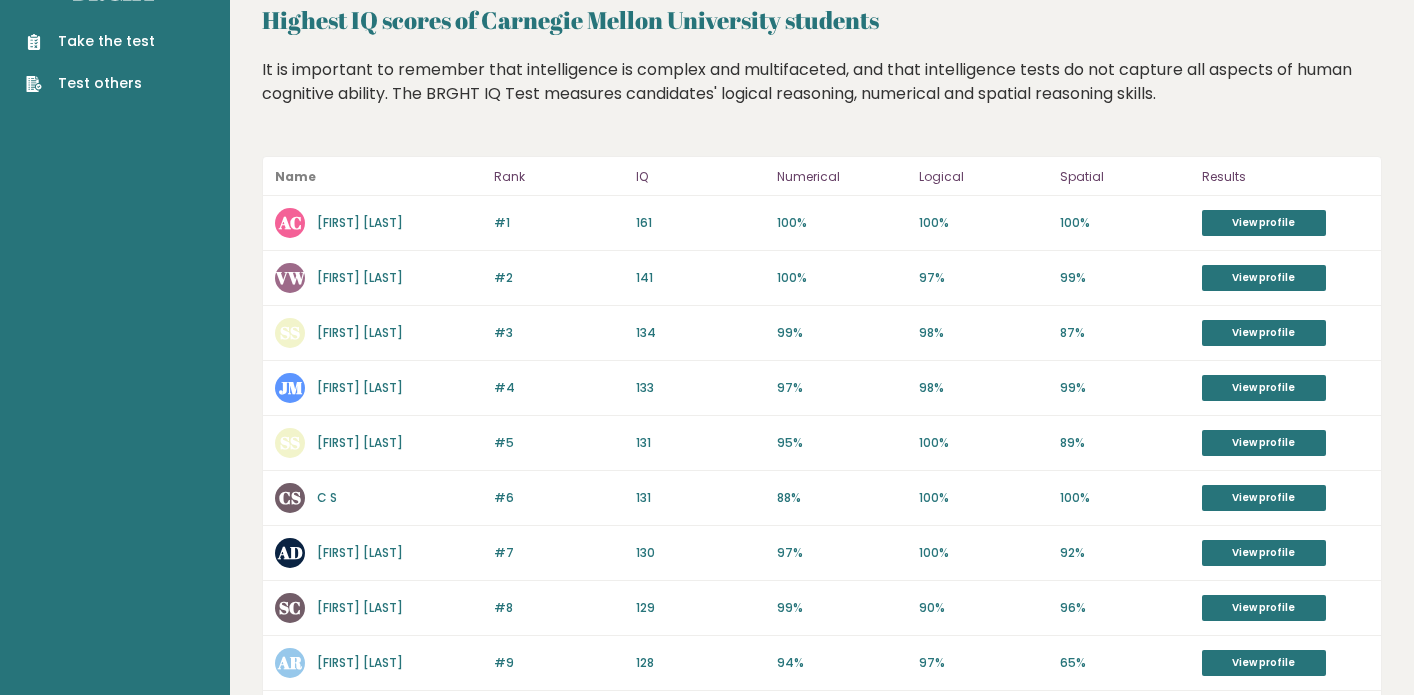 scroll, scrollTop: 0, scrollLeft: 0, axis: both 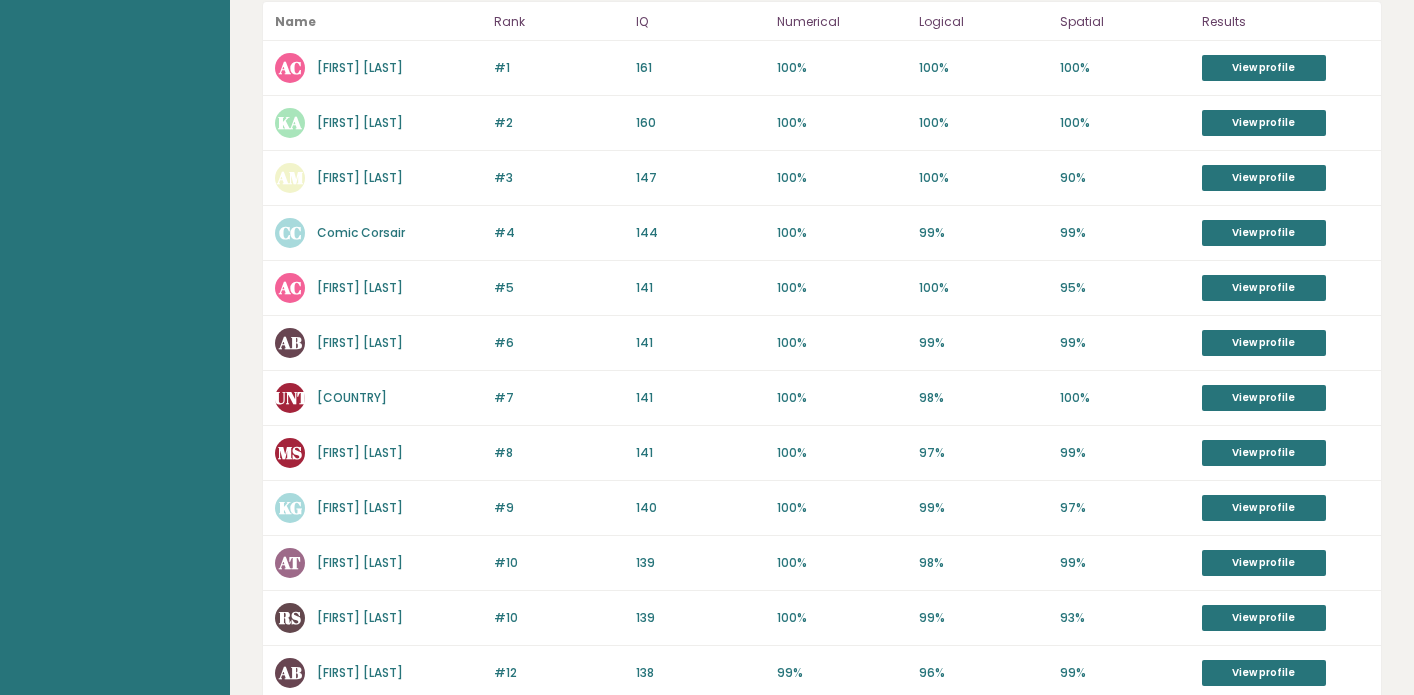 click on "[FIRST] [LAST]" at bounding box center [360, 122] 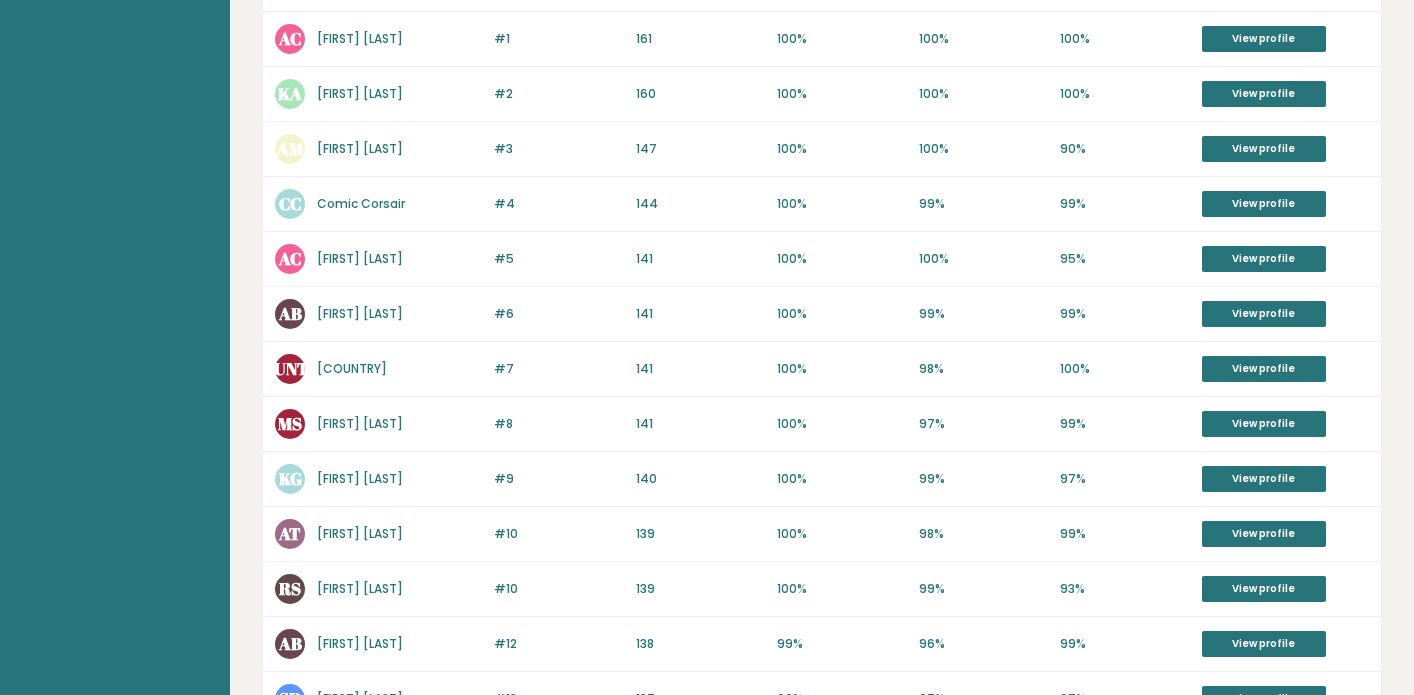 scroll, scrollTop: 321, scrollLeft: 0, axis: vertical 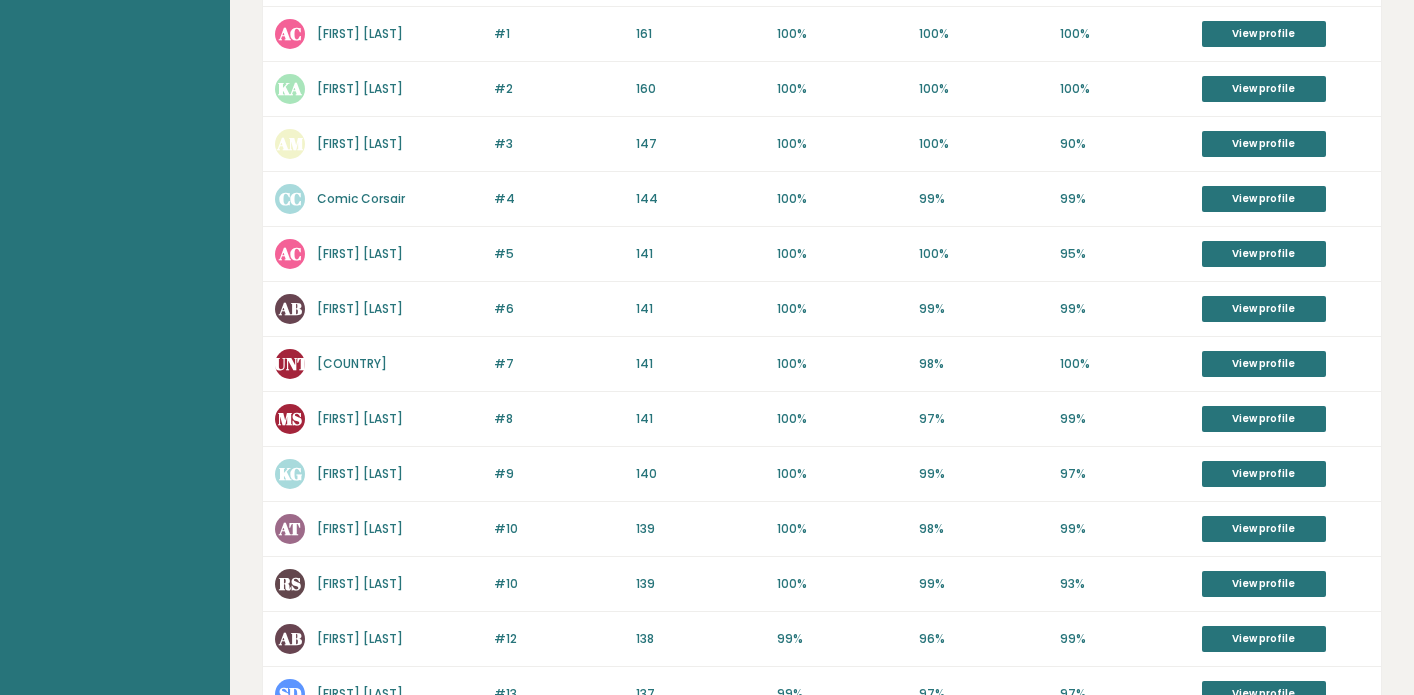 click on "Aanik Chaudhary" at bounding box center (360, 253) 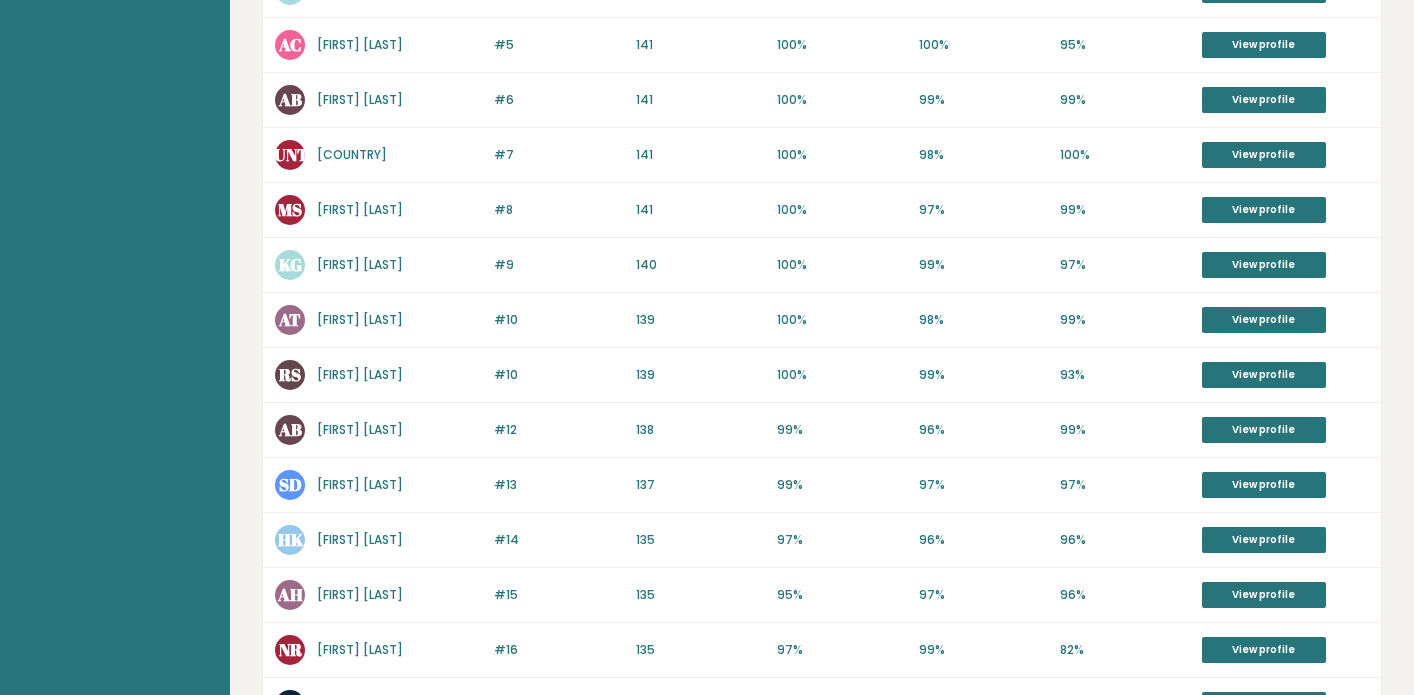 scroll, scrollTop: 534, scrollLeft: 0, axis: vertical 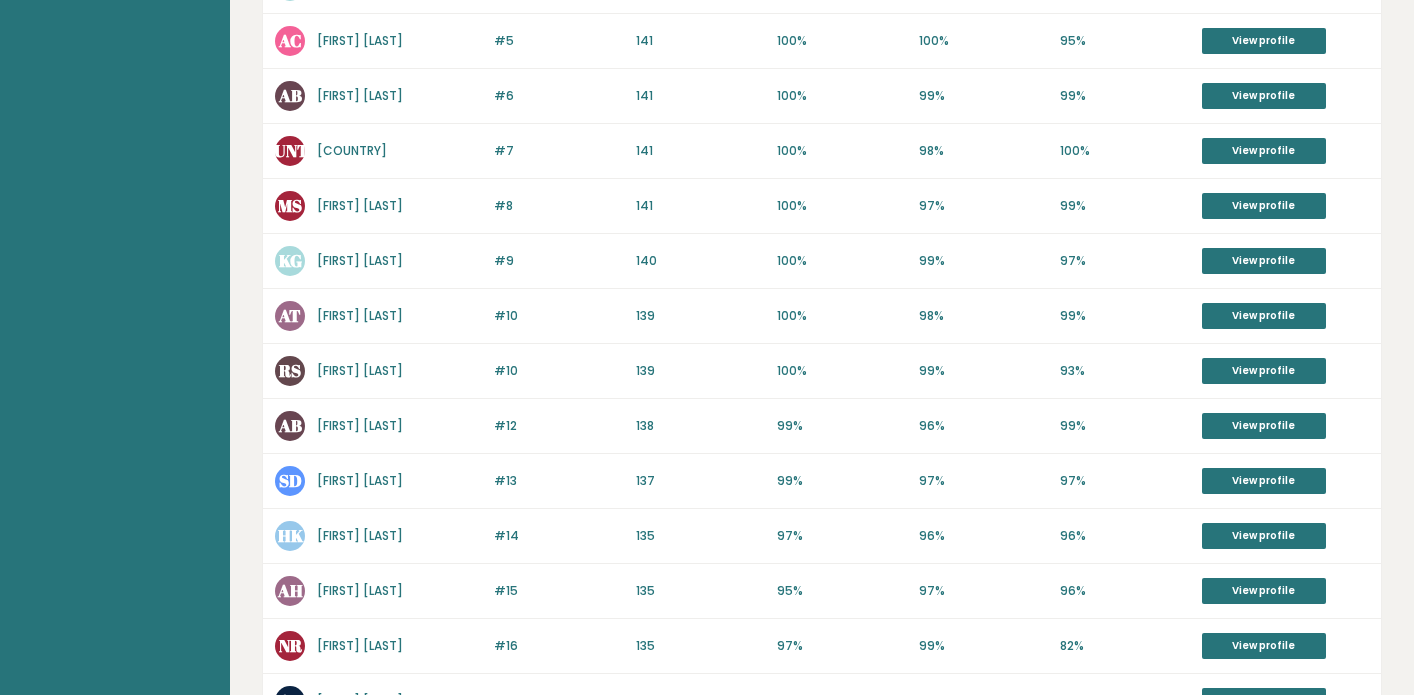 click on "Aryan Bagdia" at bounding box center [360, 425] 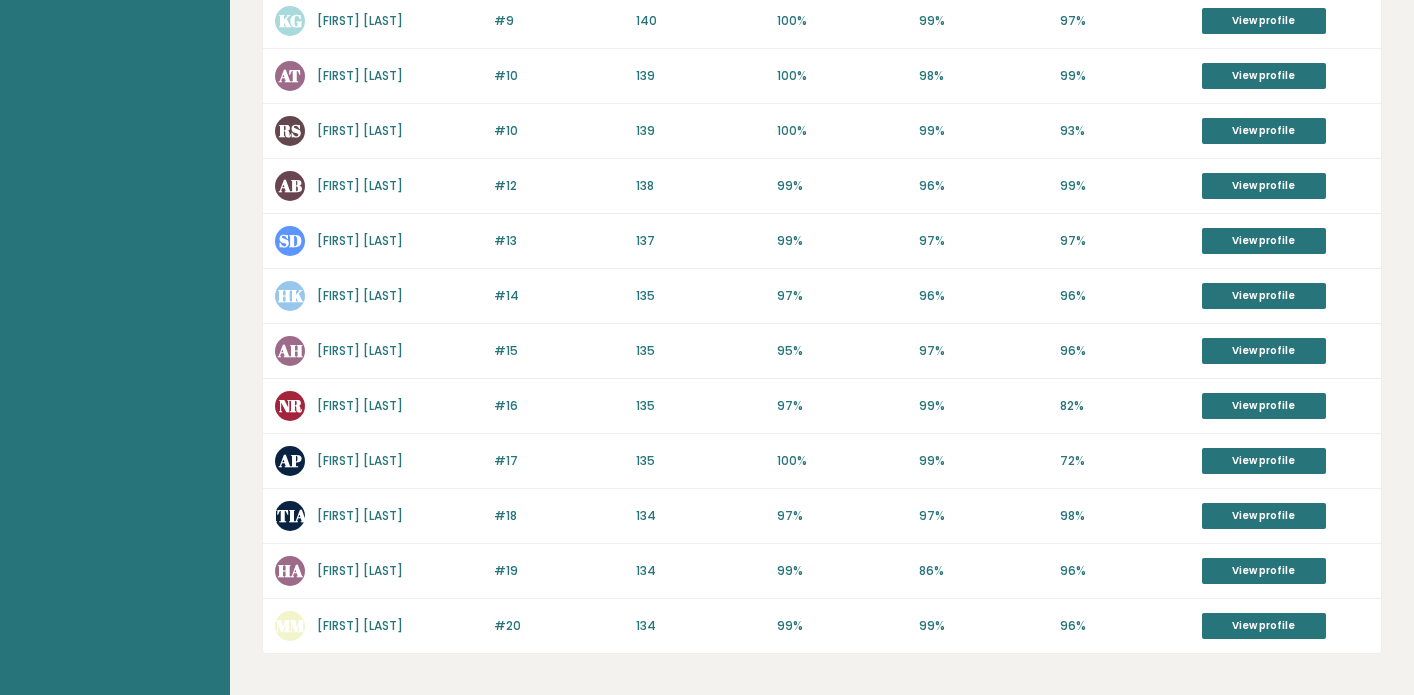 scroll, scrollTop: 793, scrollLeft: 0, axis: vertical 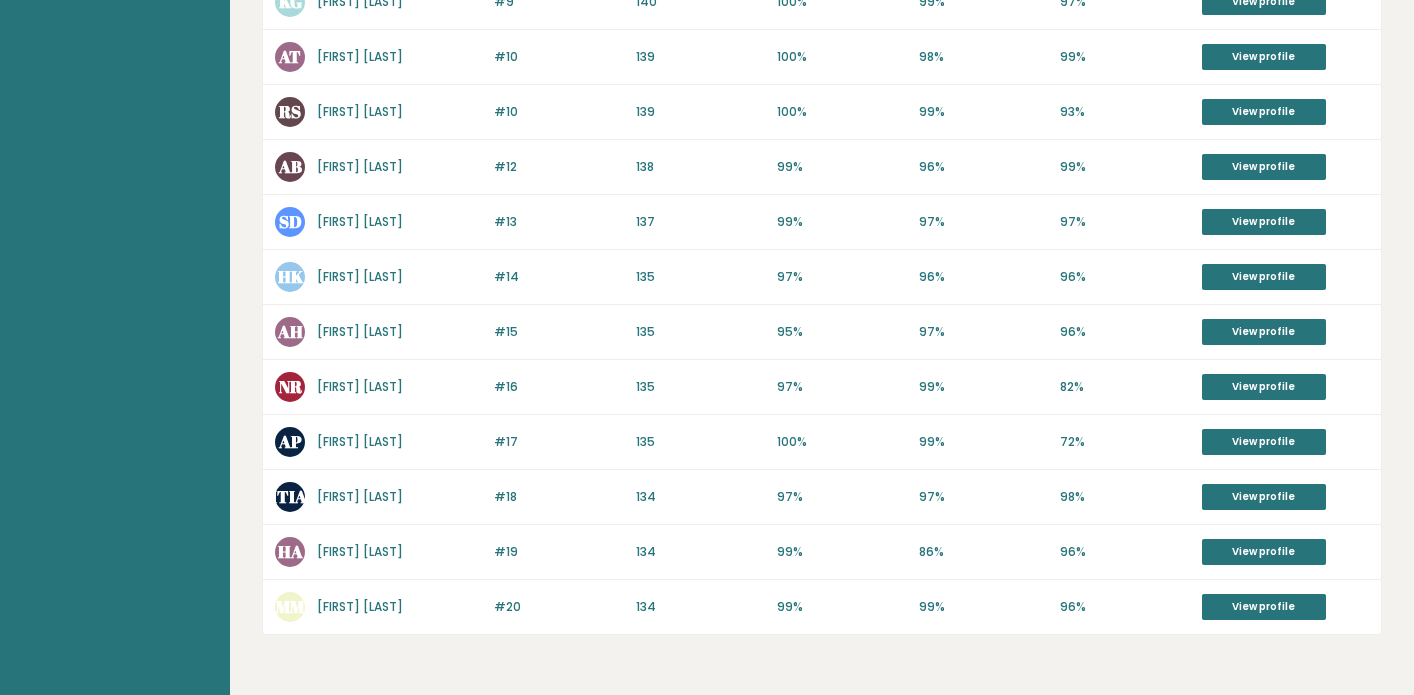 click on "Nomad Raman" at bounding box center [360, 386] 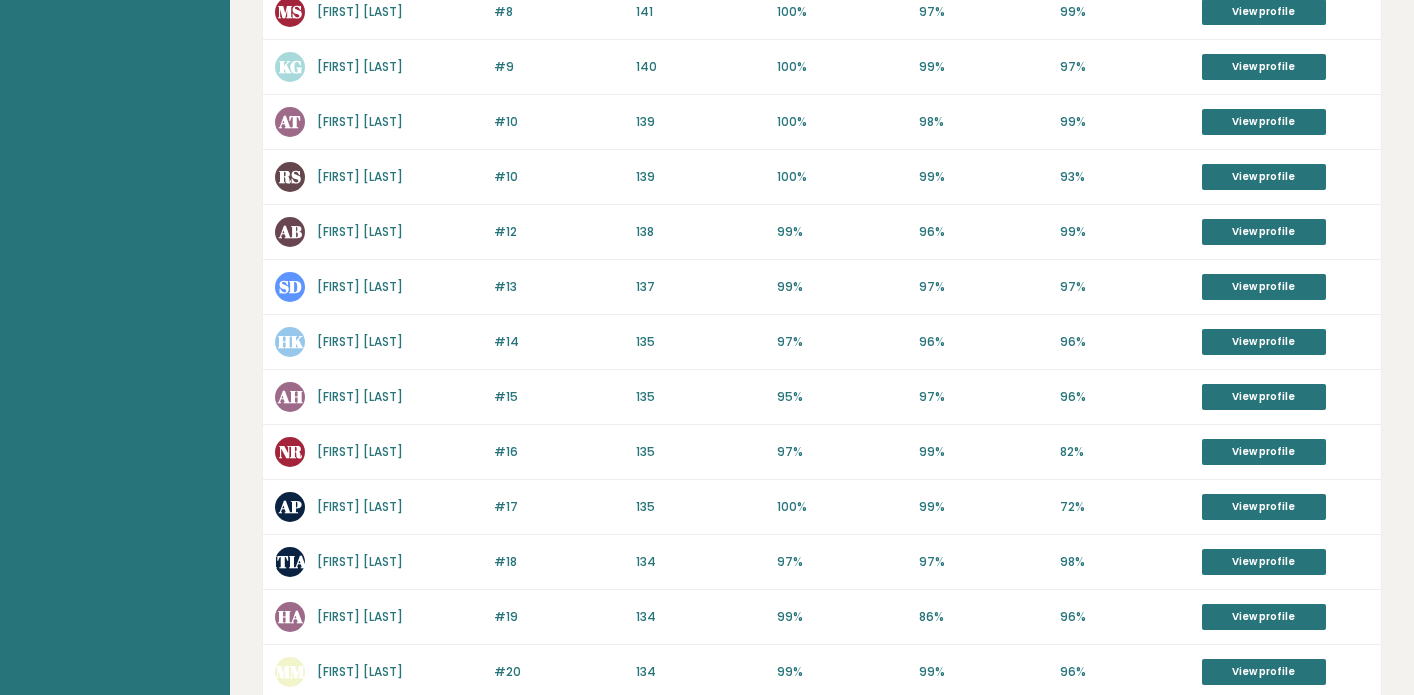 scroll, scrollTop: 703, scrollLeft: 0, axis: vertical 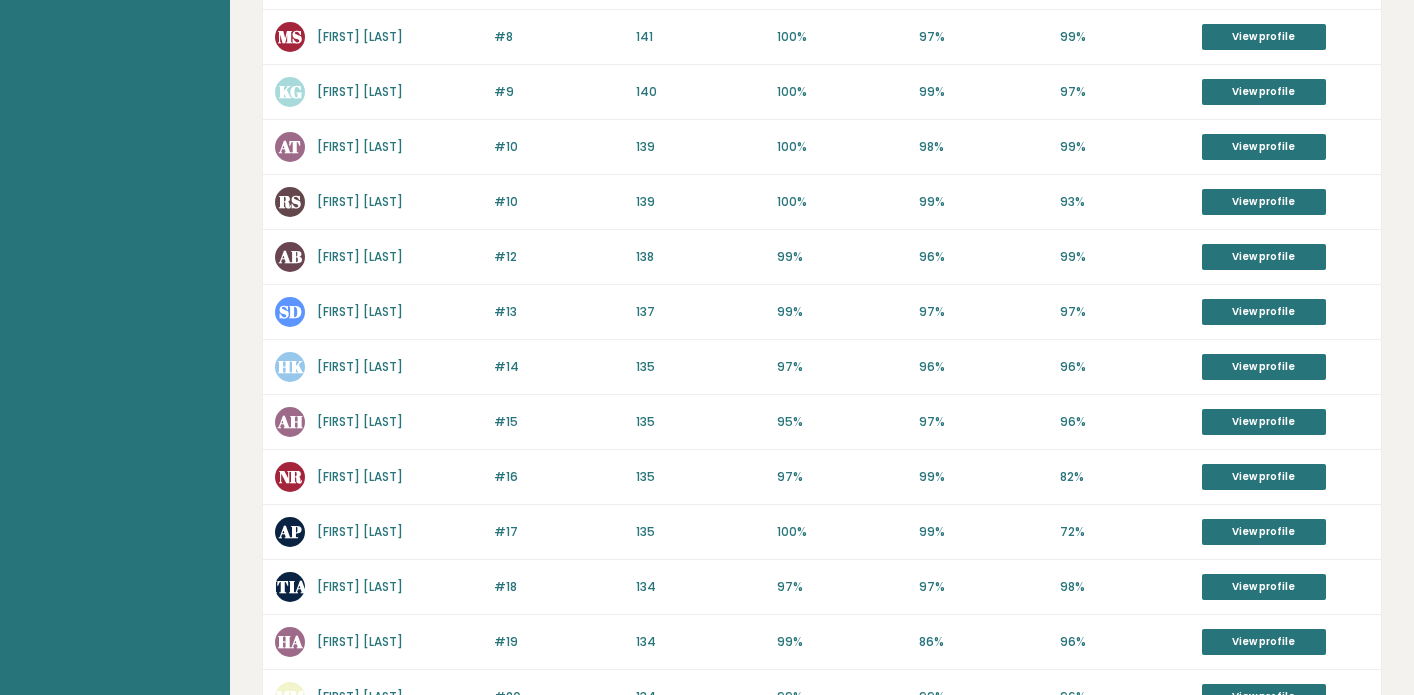 click on "Aamir Hui" at bounding box center (360, 421) 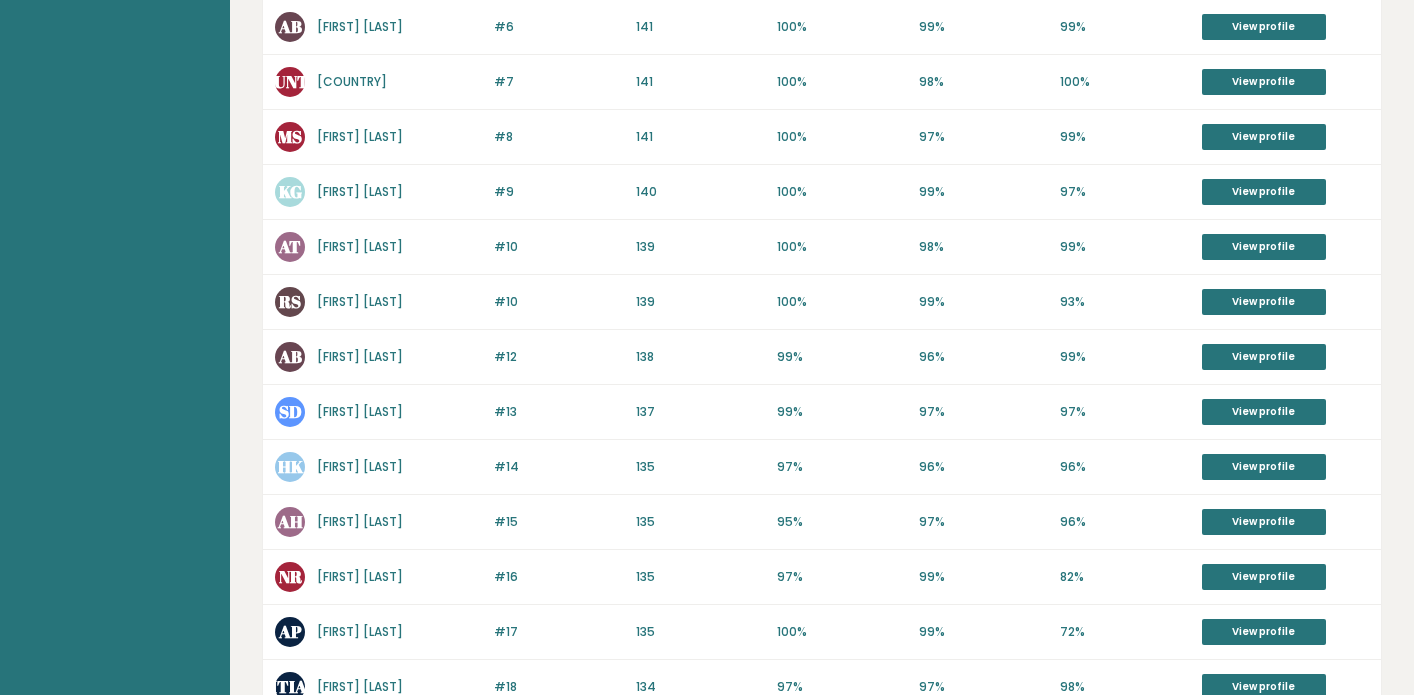 scroll, scrollTop: 600, scrollLeft: 0, axis: vertical 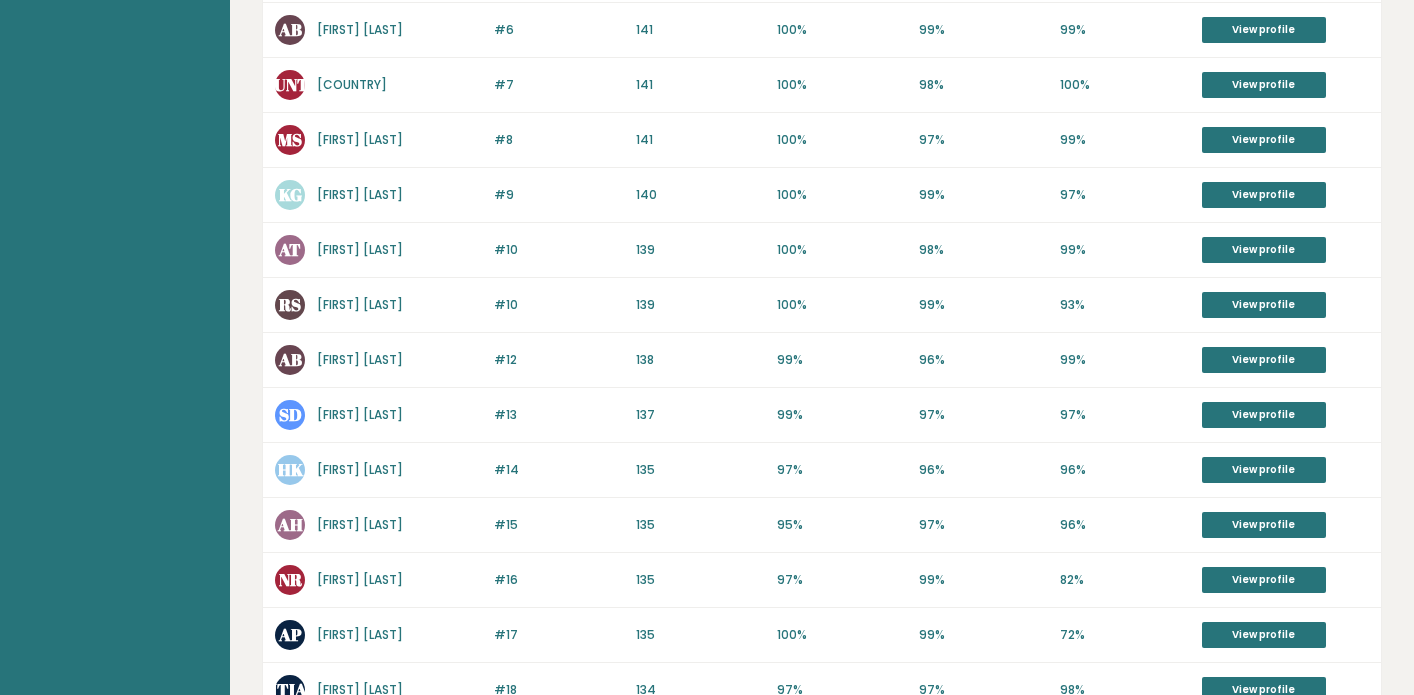 click on "Karthik Guru" at bounding box center (360, 194) 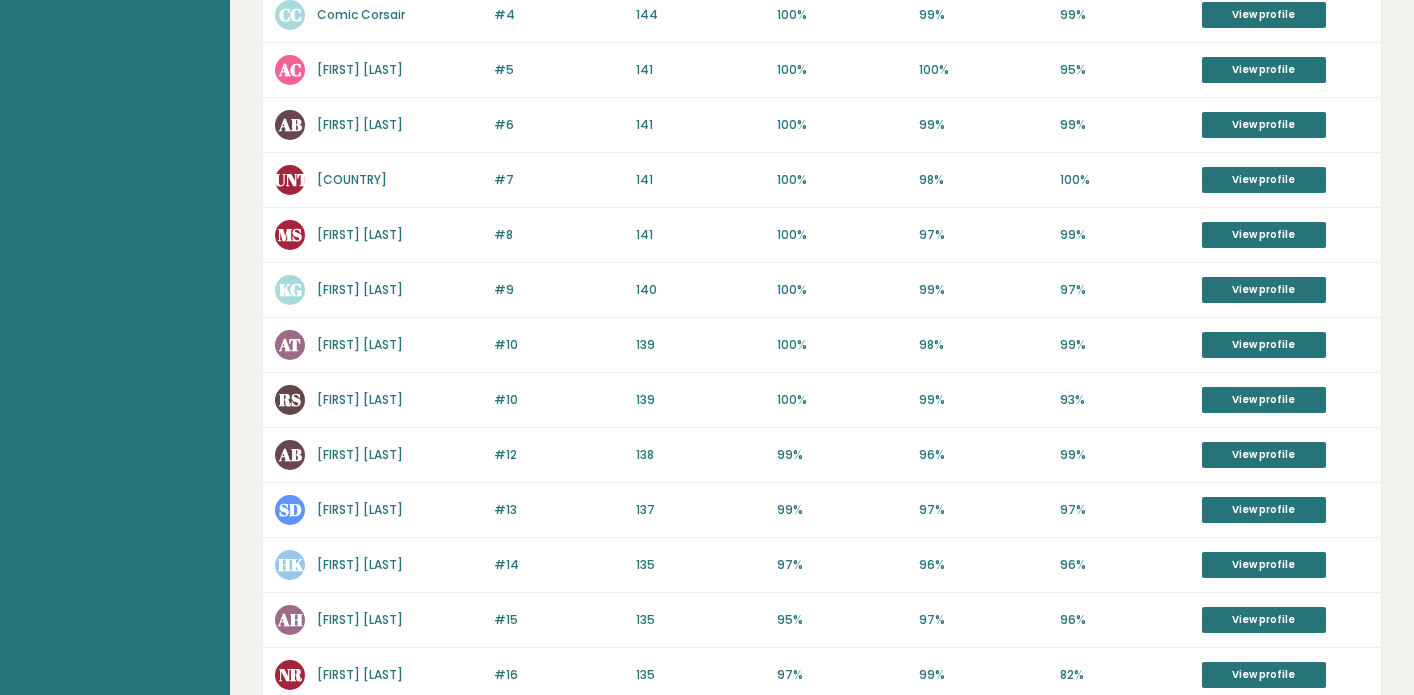 scroll, scrollTop: 499, scrollLeft: 0, axis: vertical 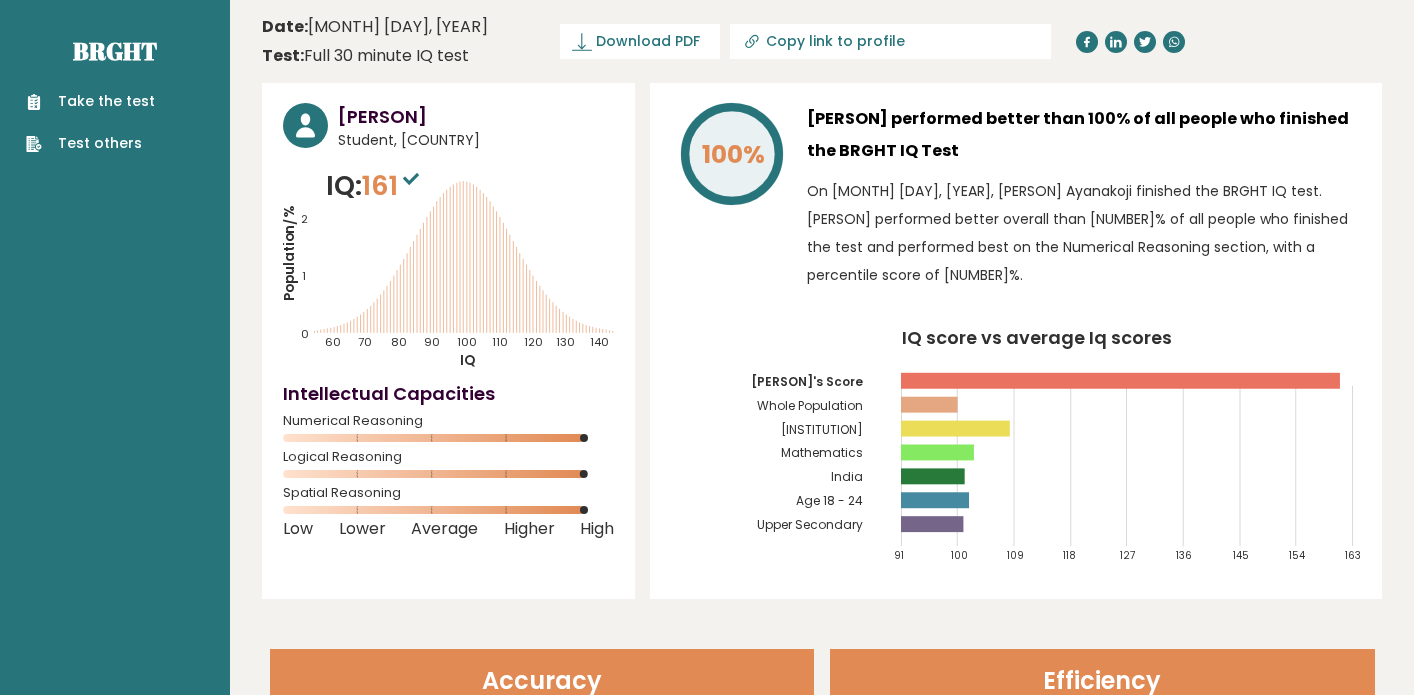drag, startPoint x: 338, startPoint y: 115, endPoint x: 525, endPoint y: 120, distance: 187.06683 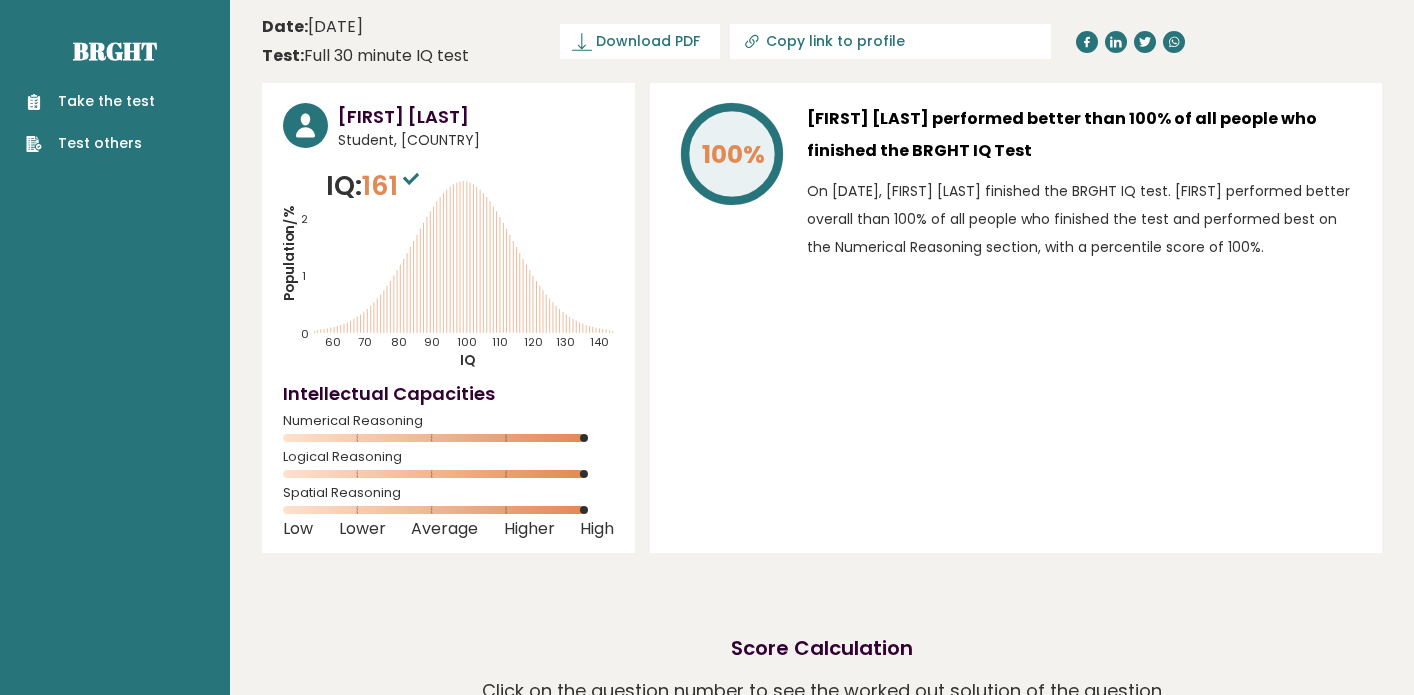 scroll, scrollTop: 0, scrollLeft: 0, axis: both 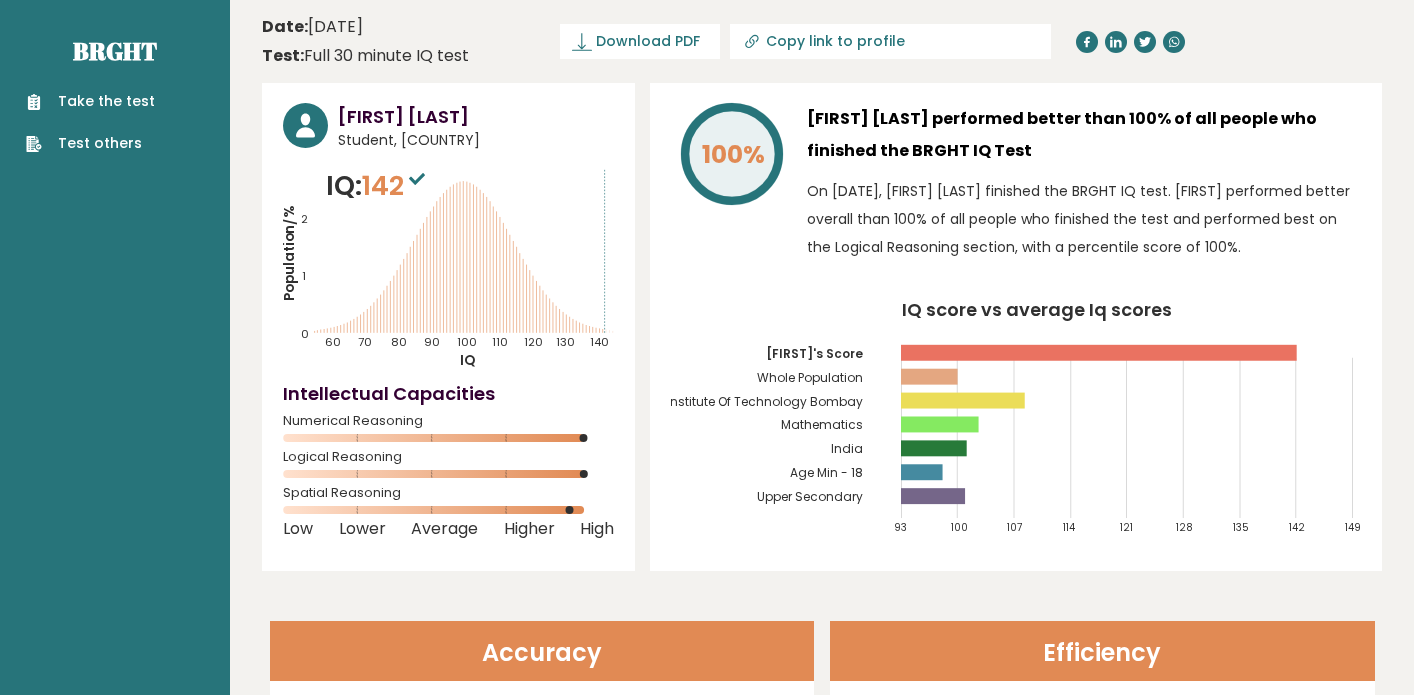 drag, startPoint x: 343, startPoint y: 120, endPoint x: 497, endPoint y: 119, distance: 154.00325 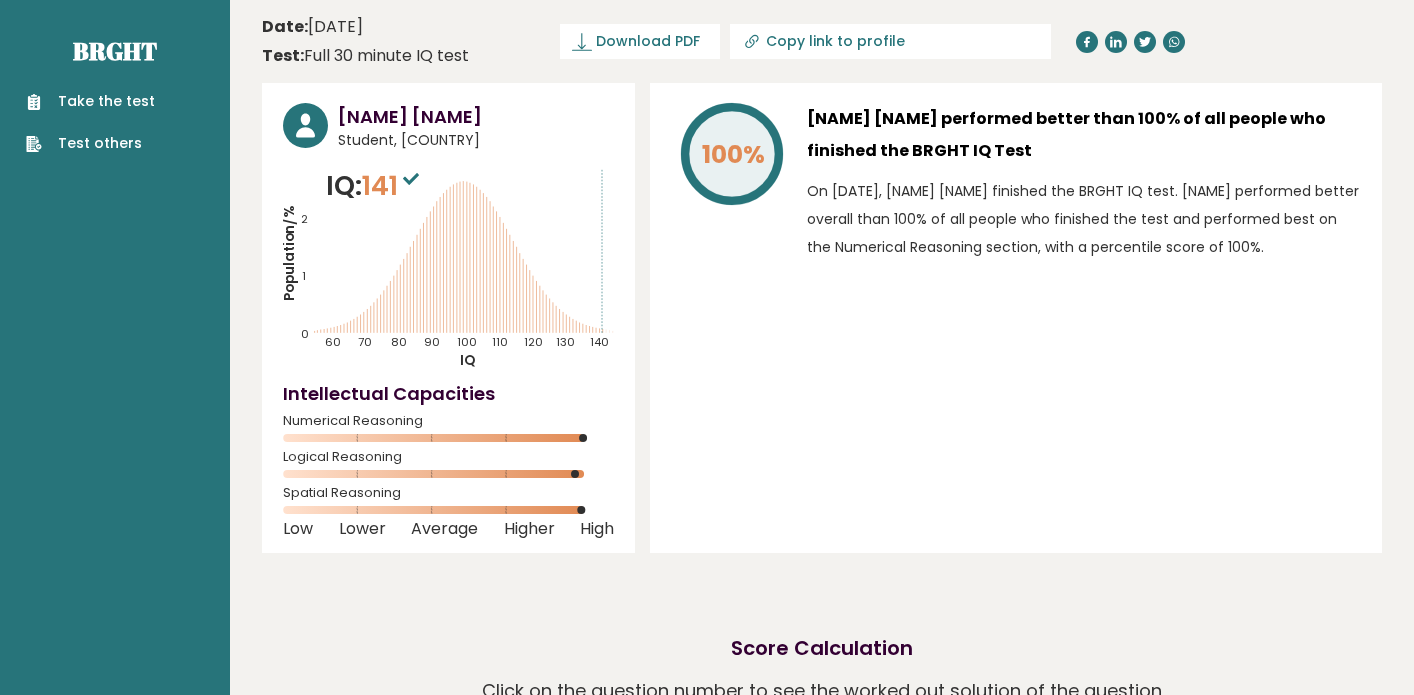 scroll, scrollTop: 0, scrollLeft: 0, axis: both 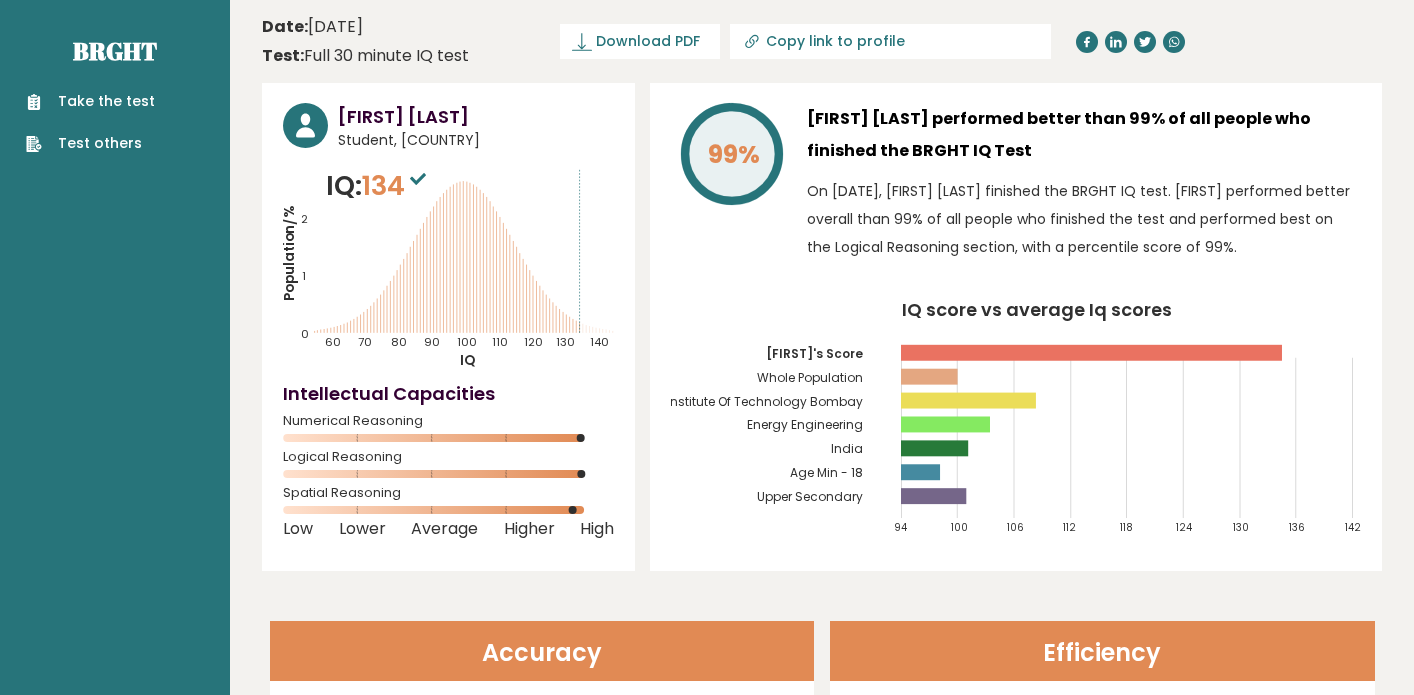 drag, startPoint x: 339, startPoint y: 109, endPoint x: 543, endPoint y: 124, distance: 204.55072 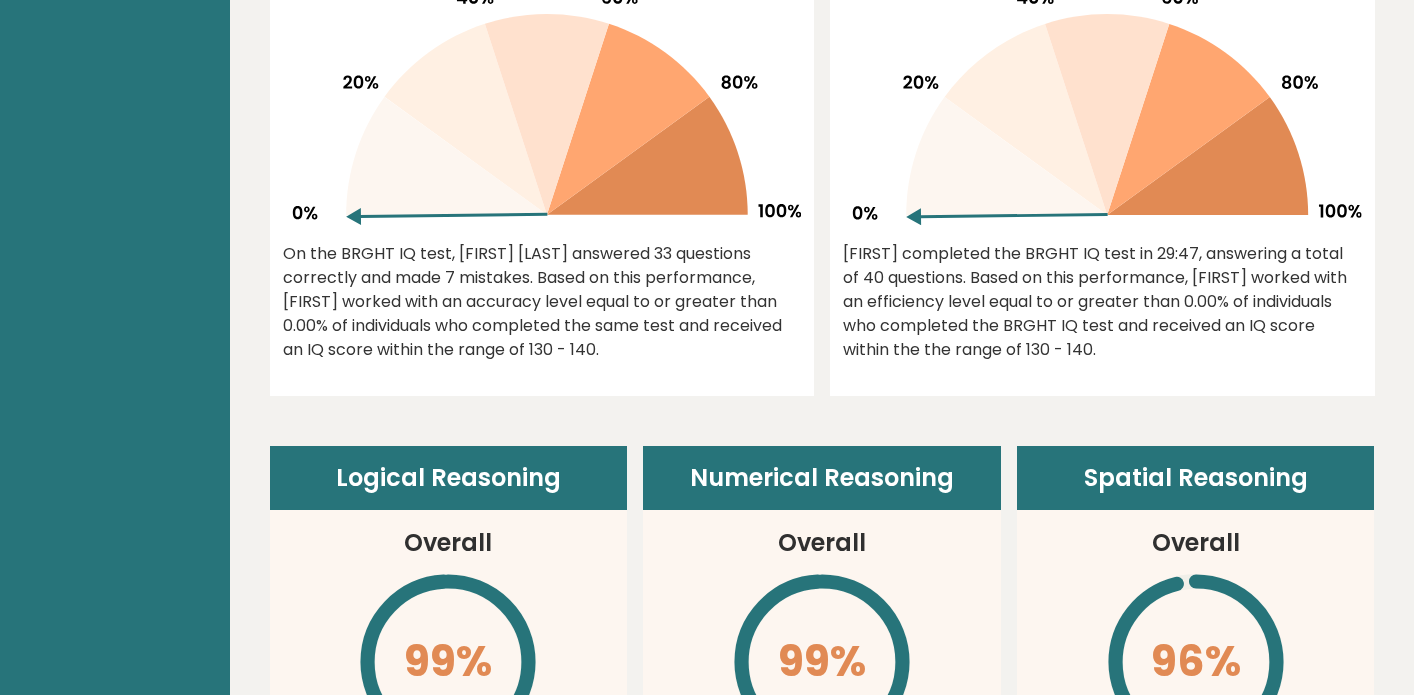 scroll, scrollTop: 1197, scrollLeft: 0, axis: vertical 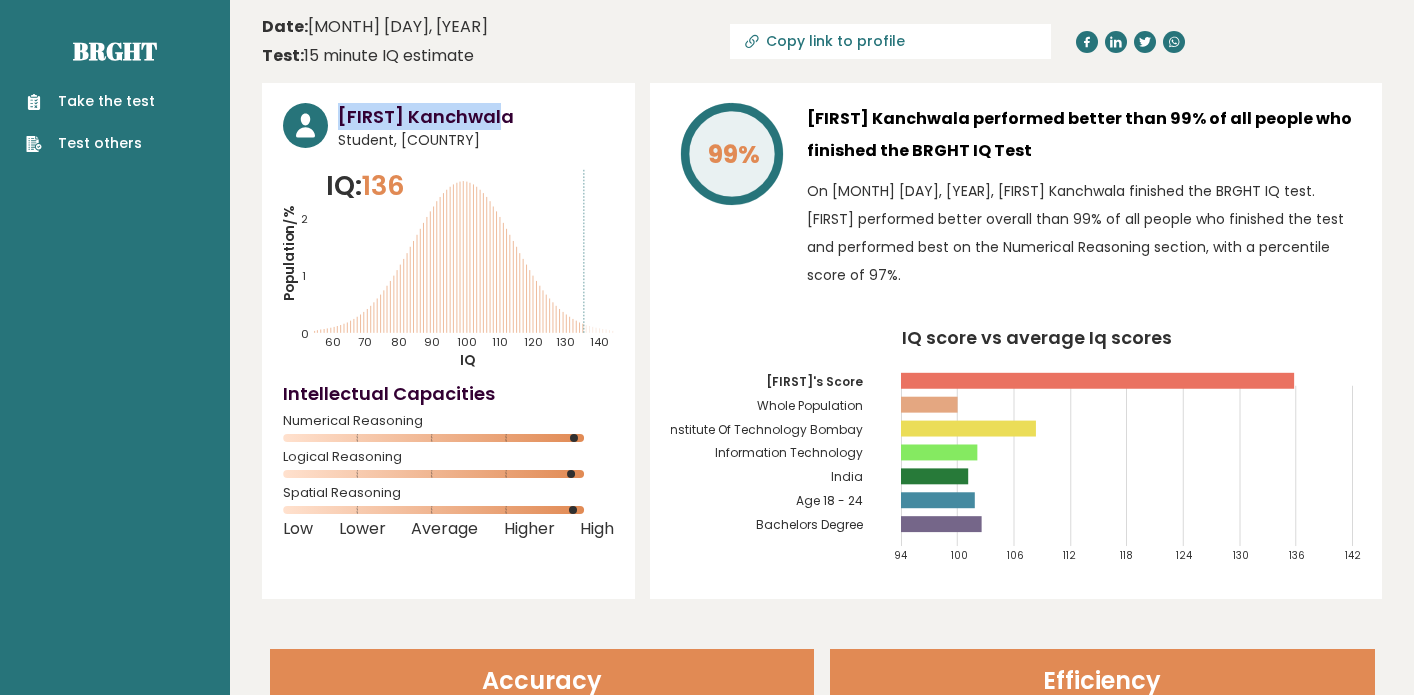drag, startPoint x: 343, startPoint y: 112, endPoint x: 525, endPoint y: 128, distance: 182.70195 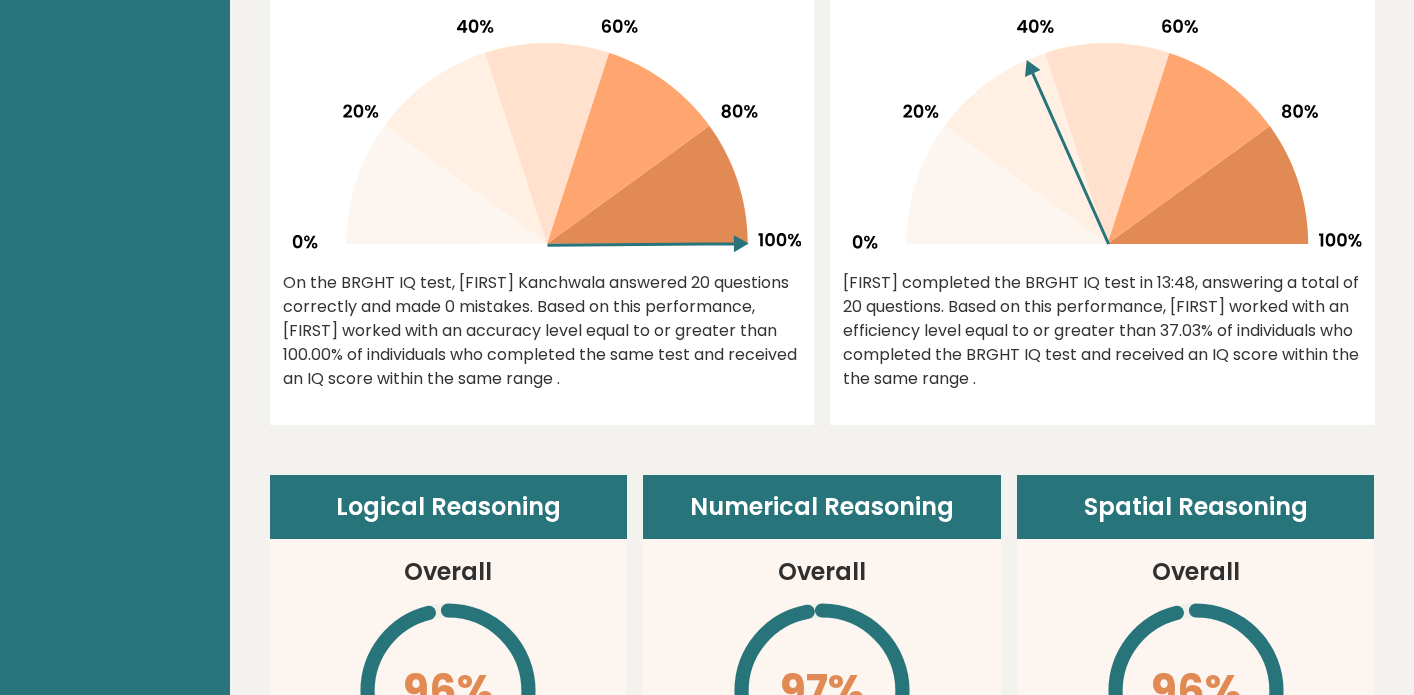 scroll, scrollTop: 792, scrollLeft: 0, axis: vertical 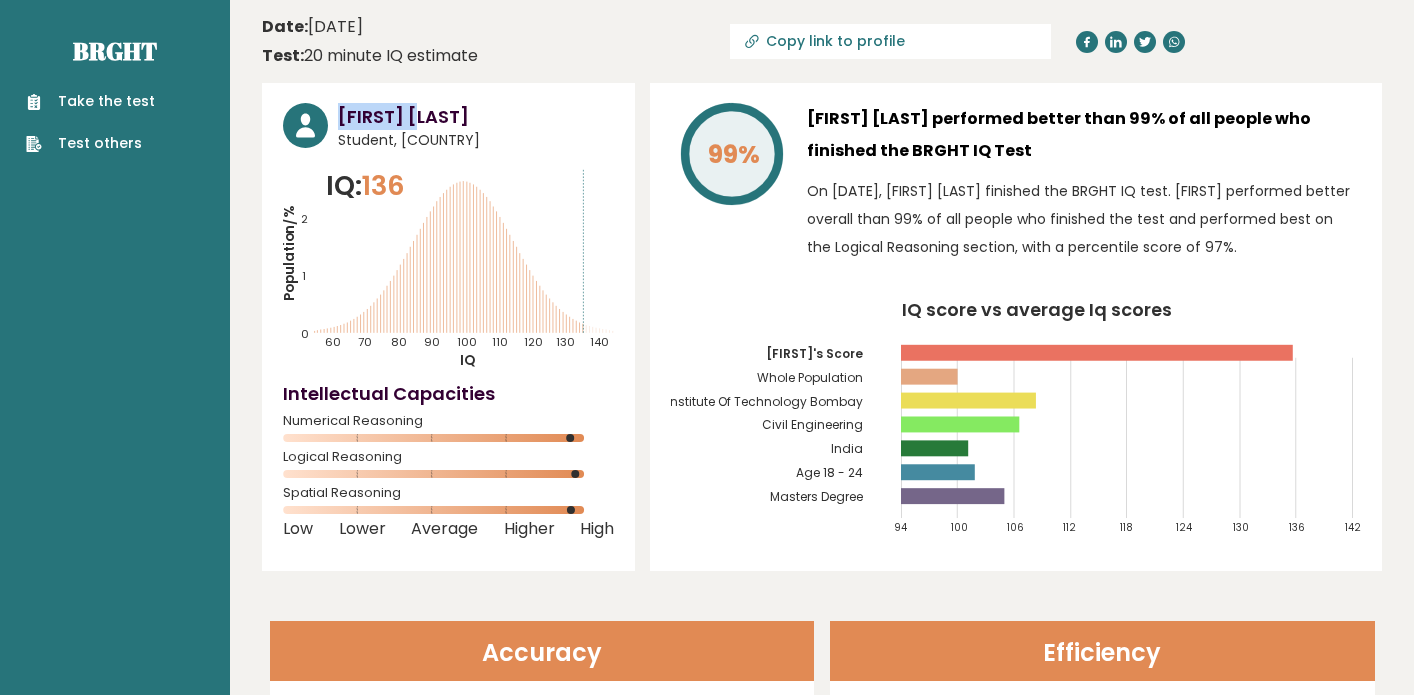 drag, startPoint x: 339, startPoint y: 115, endPoint x: 434, endPoint y: 117, distance: 95.02105 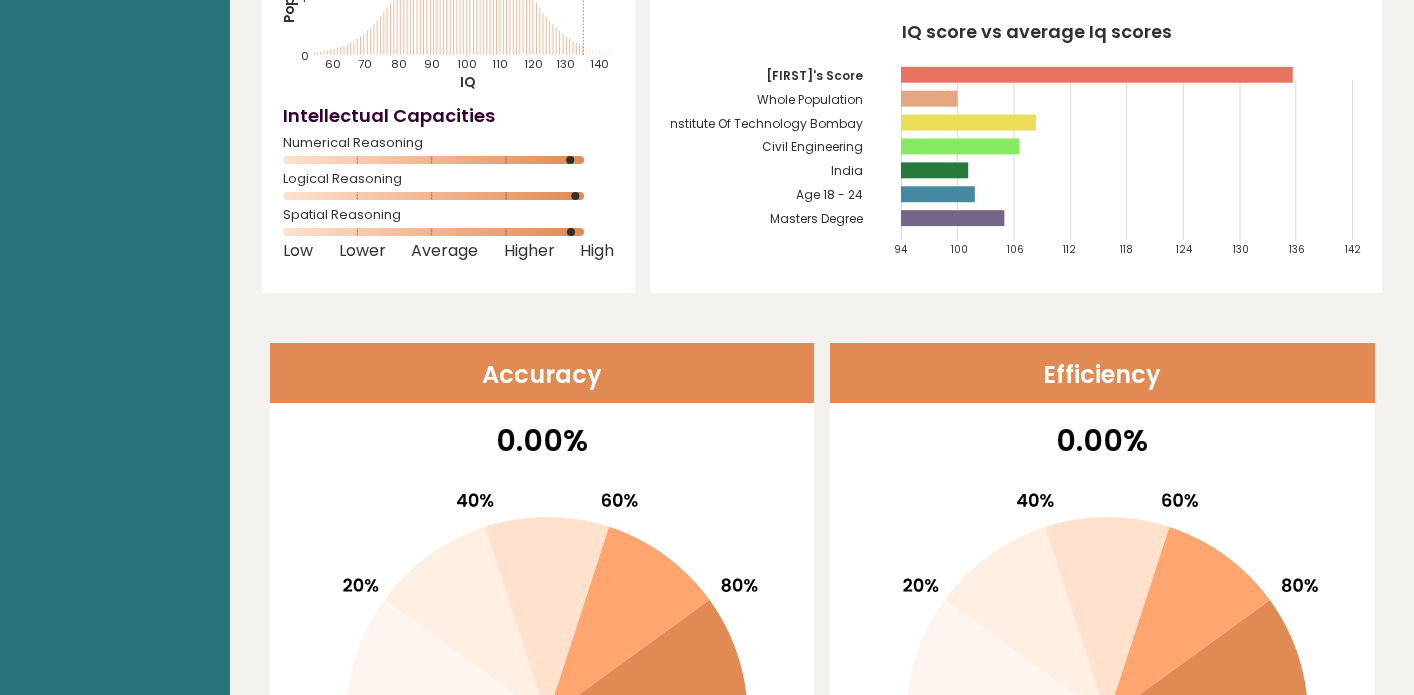 scroll, scrollTop: 168, scrollLeft: 0, axis: vertical 